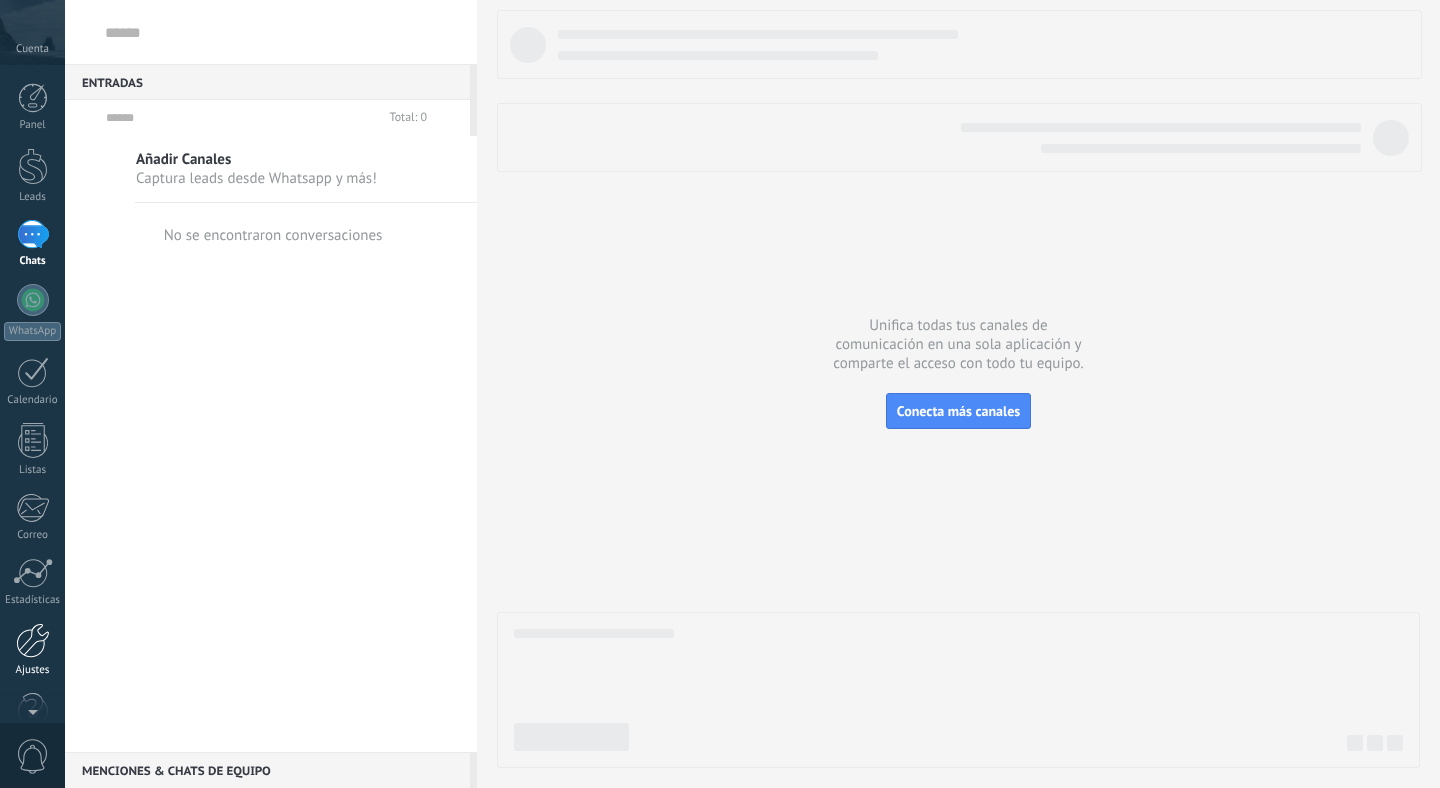 scroll, scrollTop: 0, scrollLeft: 0, axis: both 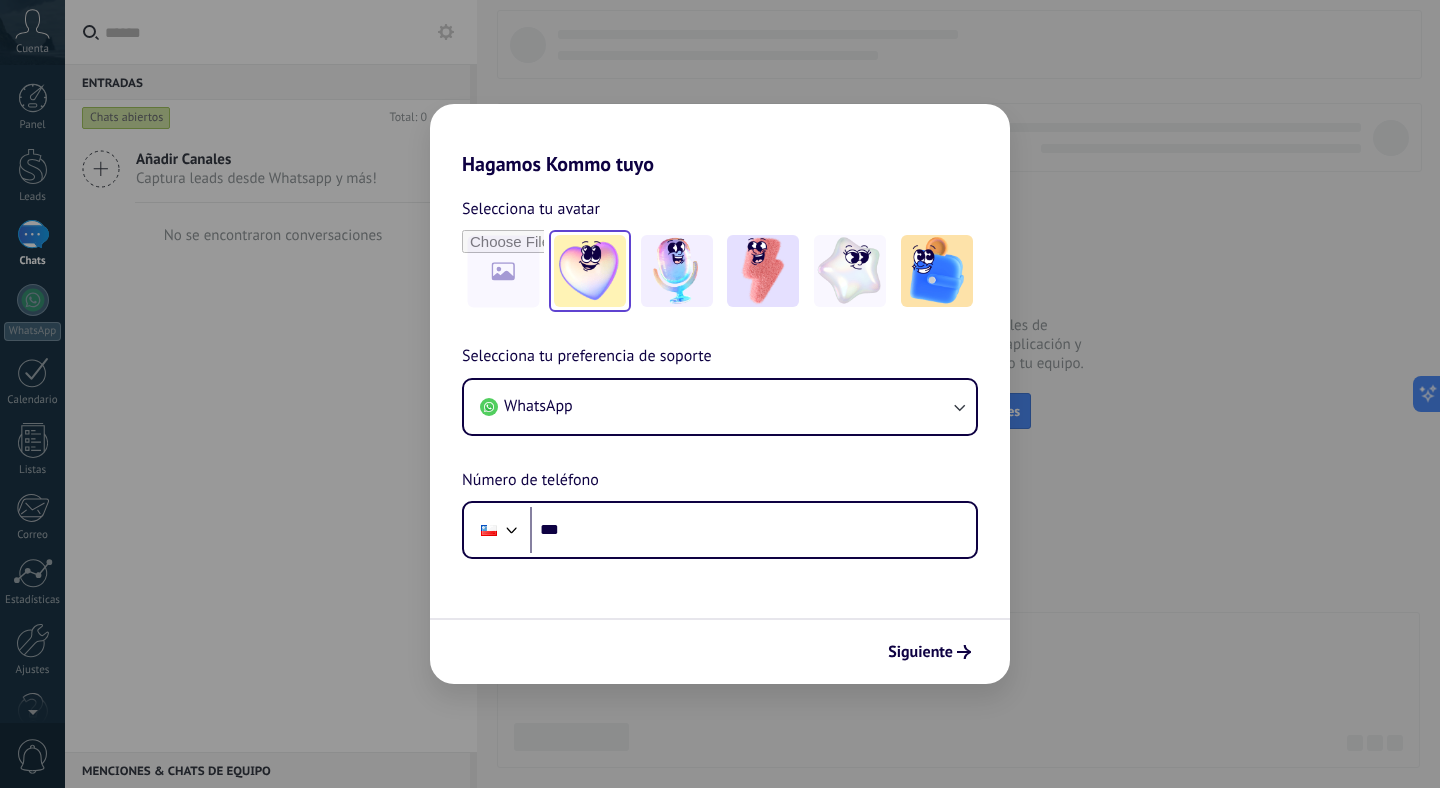 click at bounding box center [590, 271] 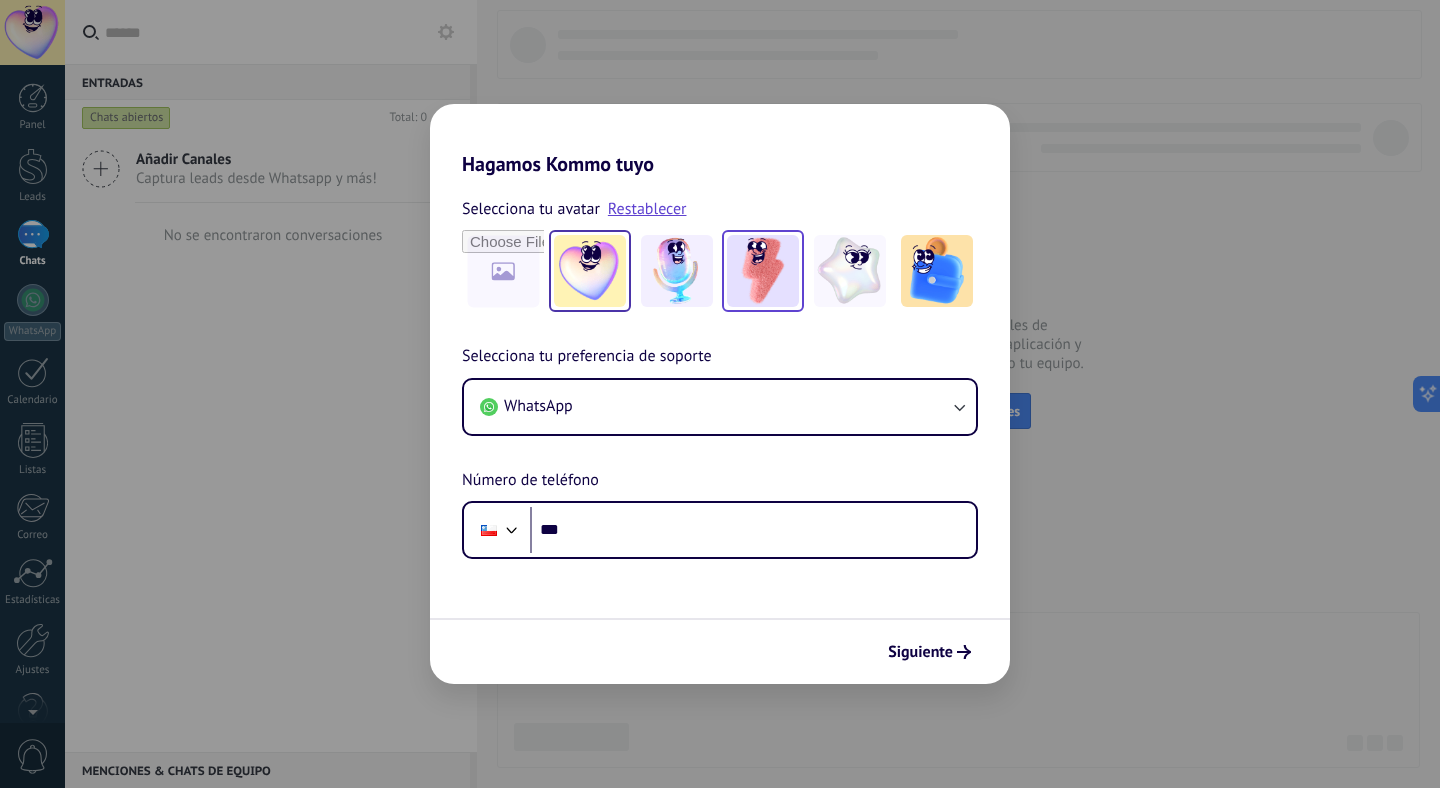 click at bounding box center (763, 271) 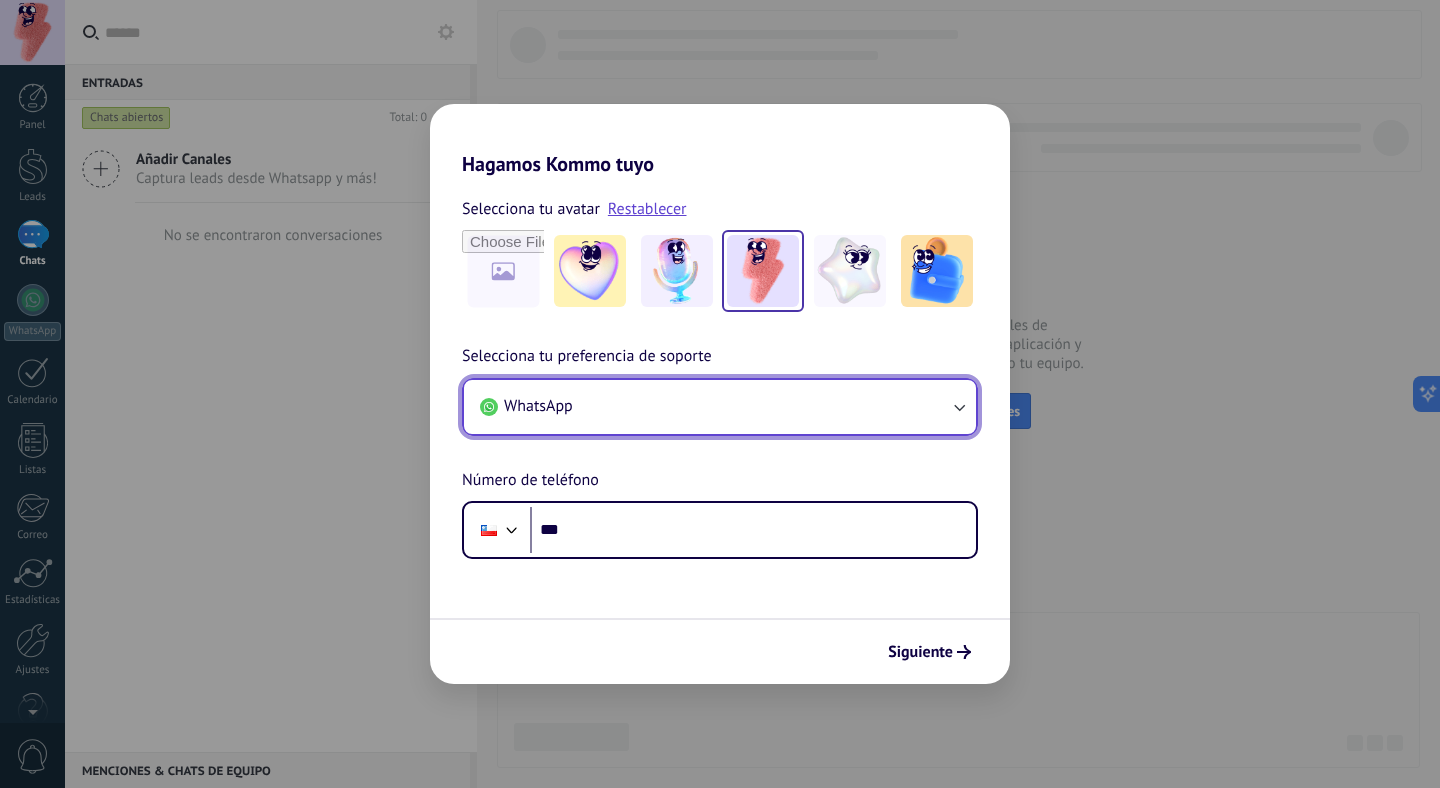 click on "WhatsApp" at bounding box center [720, 407] 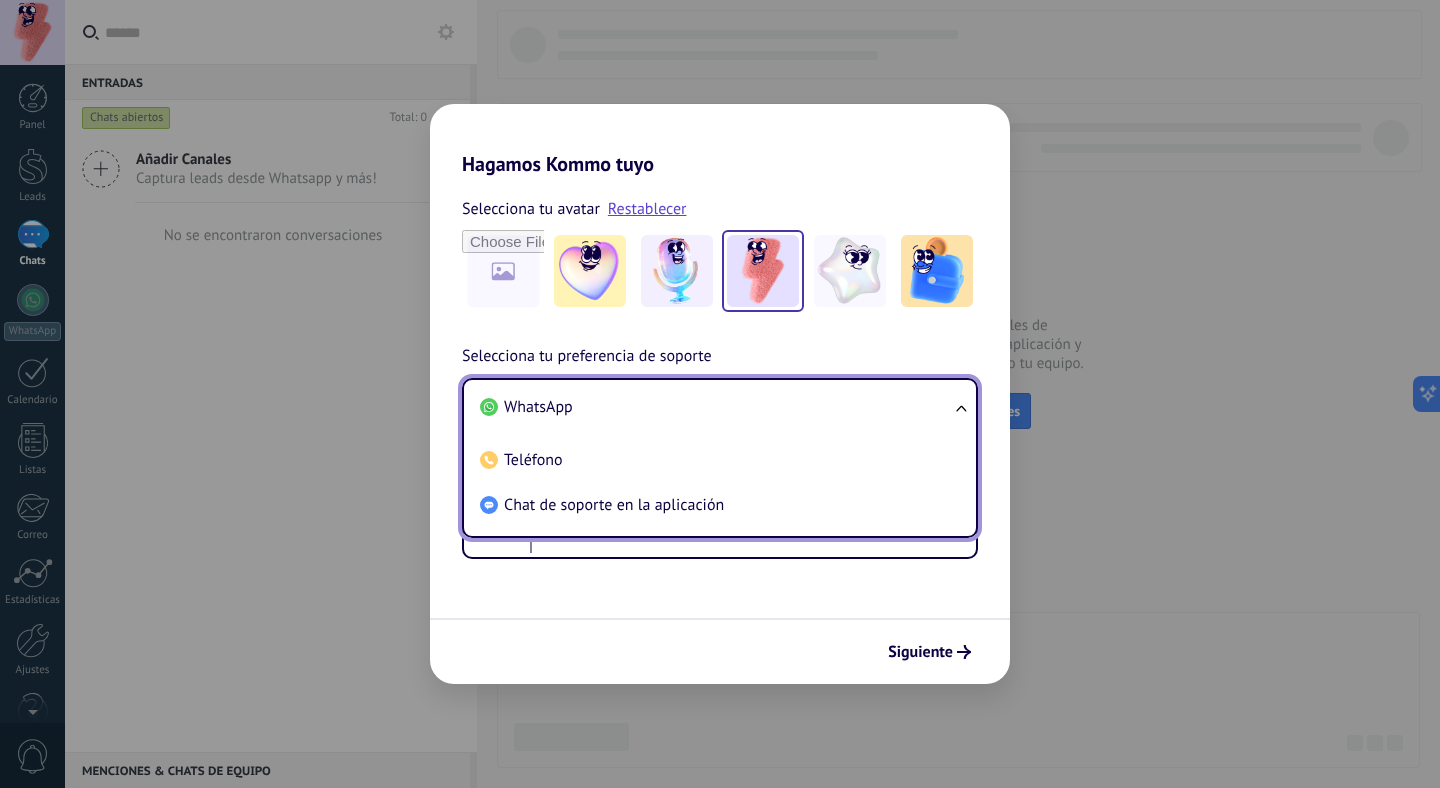 click on "WhatsApp" at bounding box center (716, 407) 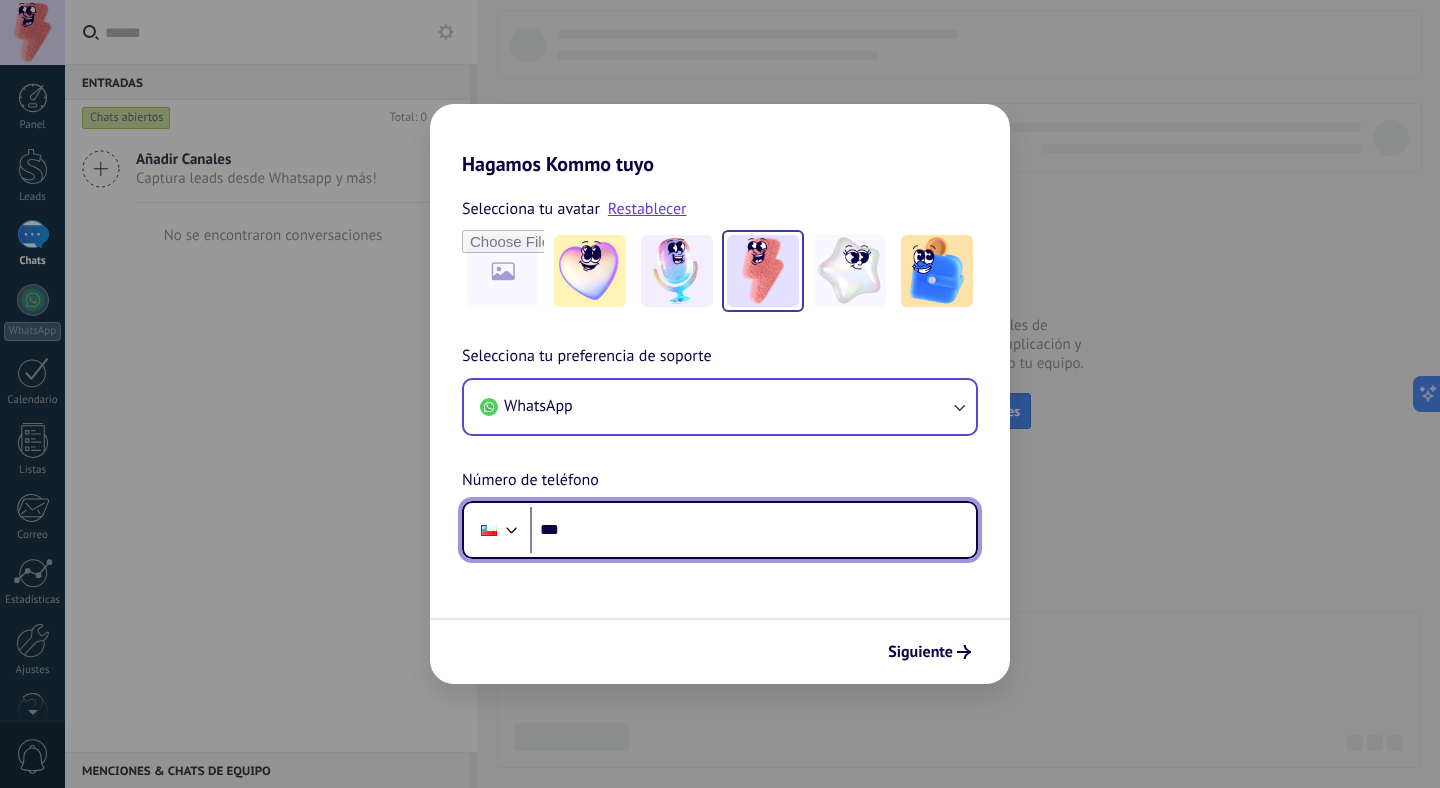 click on "***" at bounding box center (753, 530) 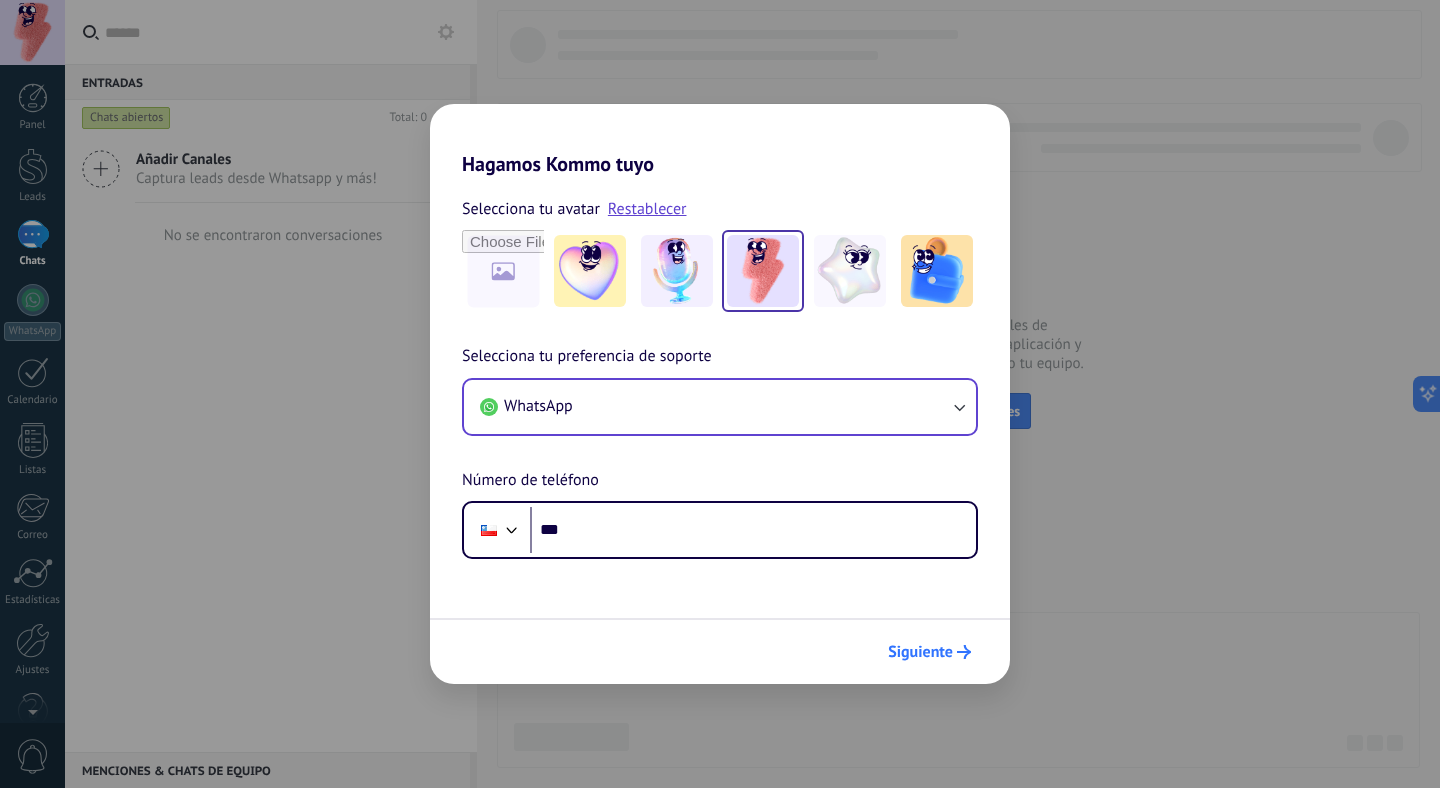 click on "Siguiente" at bounding box center (920, 652) 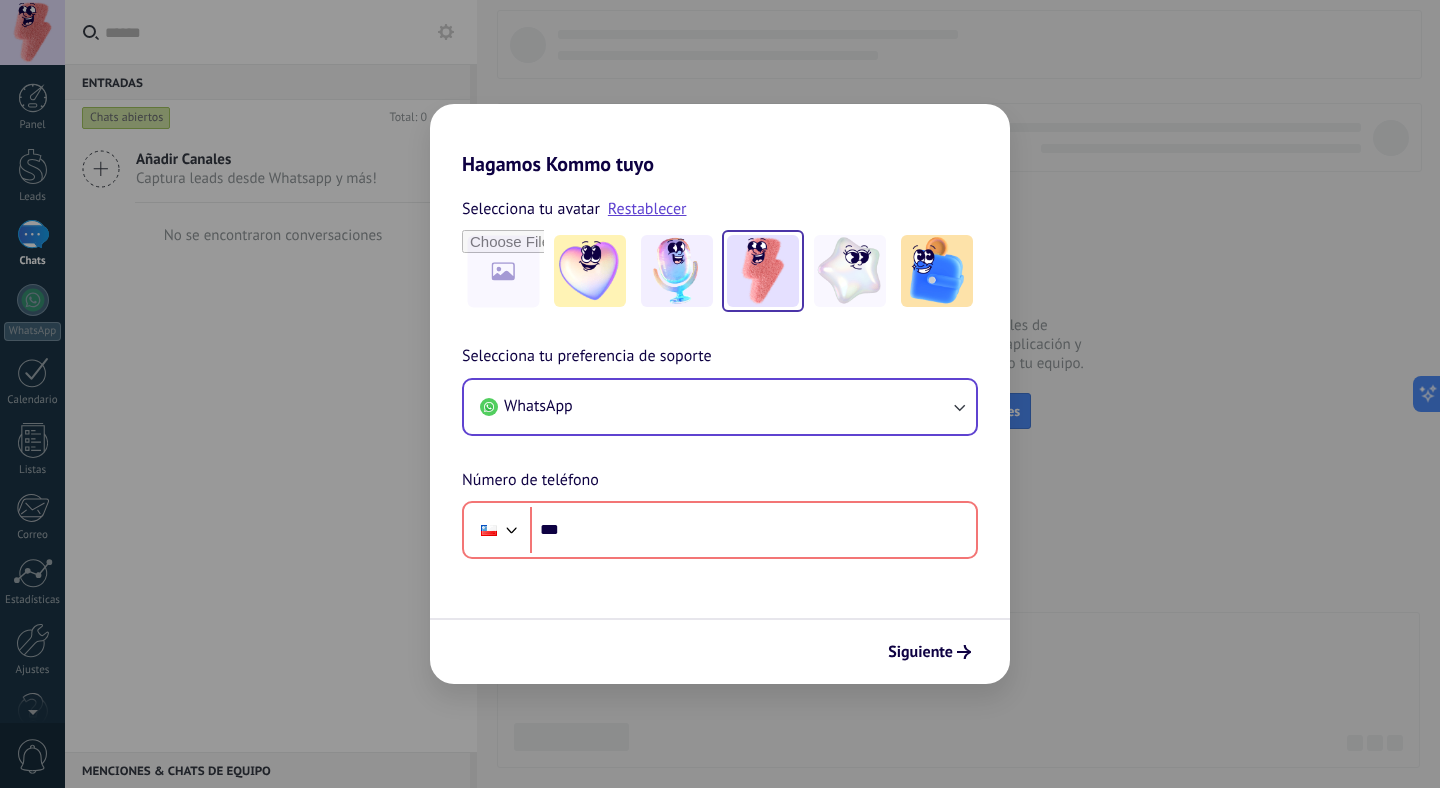 click on "Hagamos Kommo tuyo Selecciona tu avatar Restablecer Selecciona tu preferencia de soporte WhatsApp Número de teléfono Phone *** Siguiente" at bounding box center (720, 394) 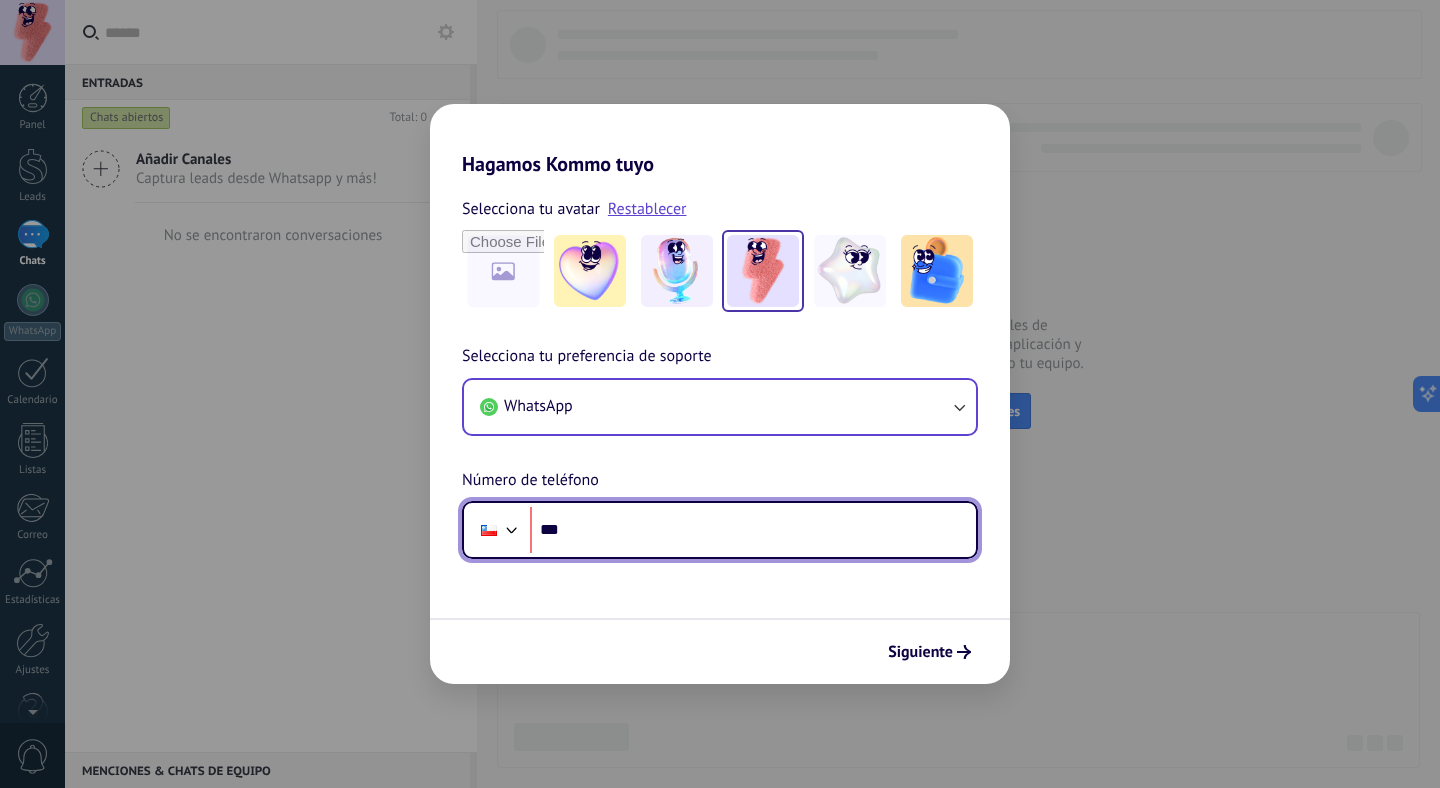 click on "***" at bounding box center (753, 530) 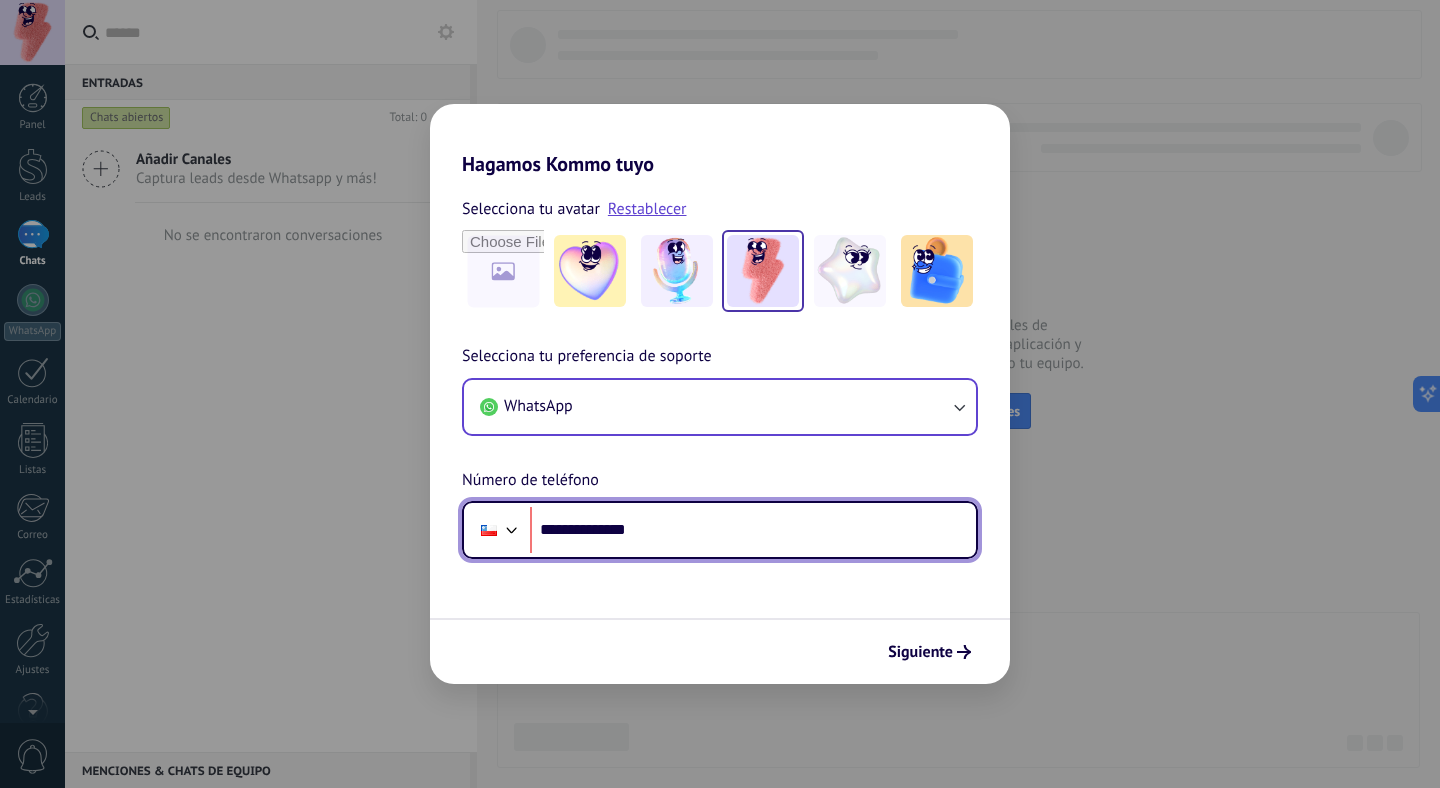 type on "**********" 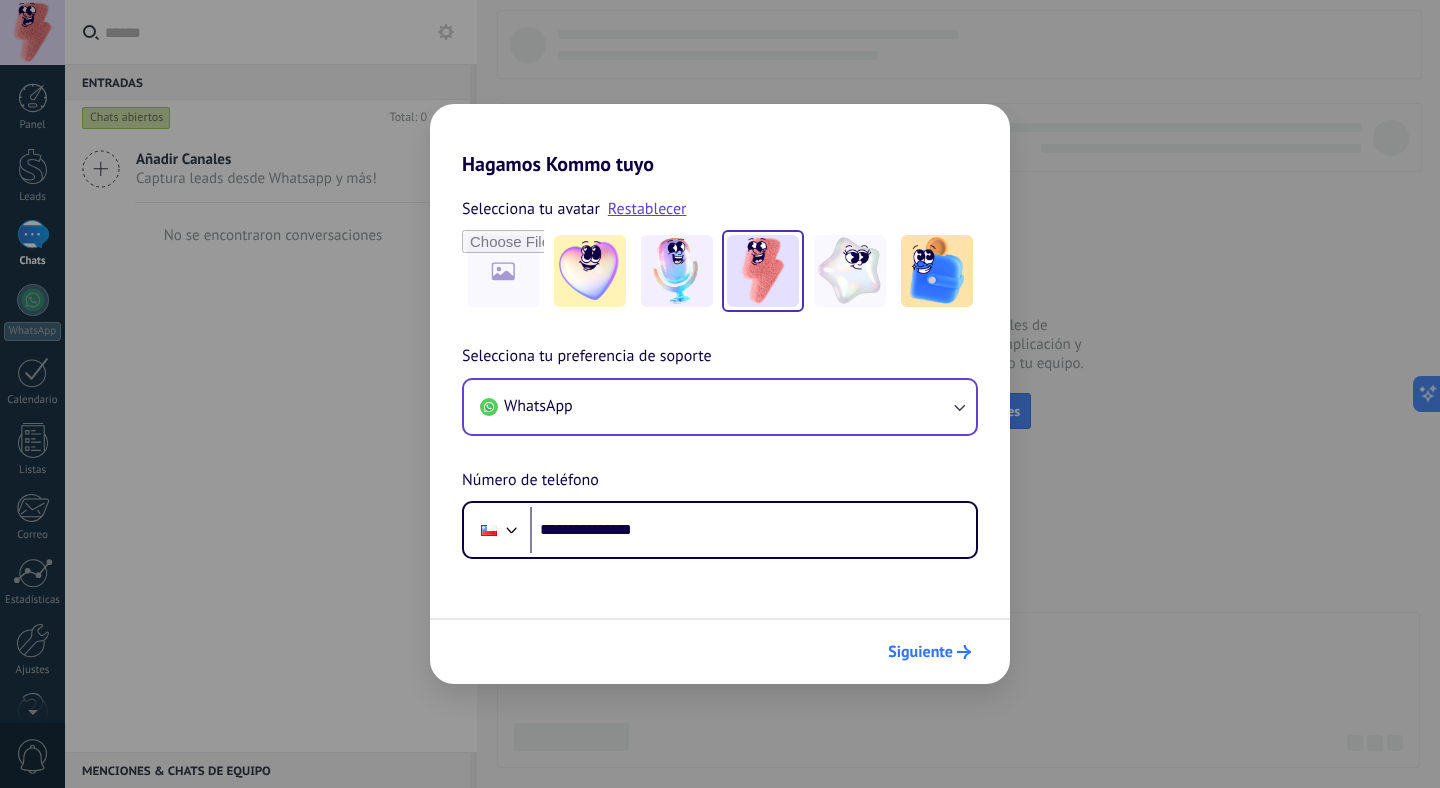 click 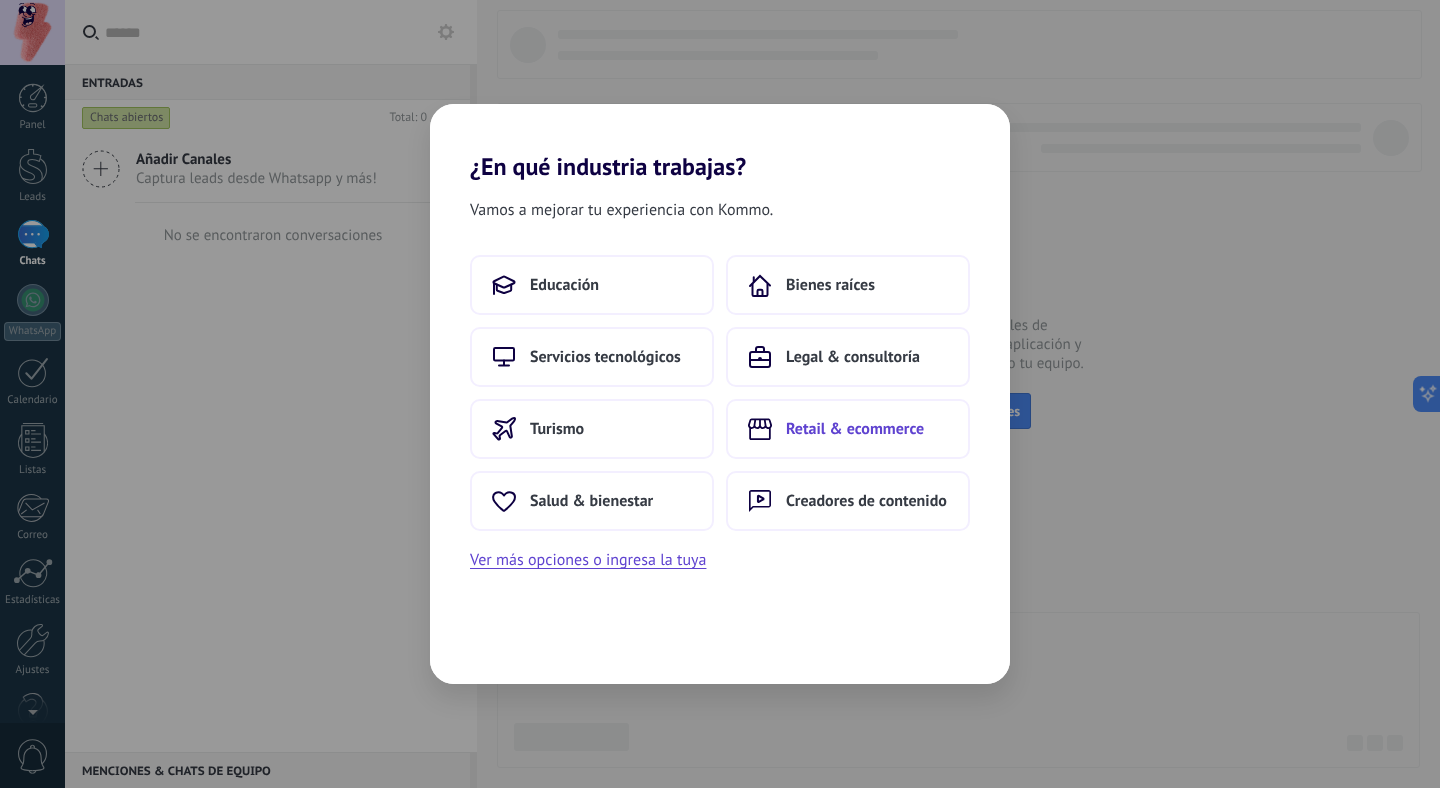 click on "Retail & ecommerce" at bounding box center (848, 429) 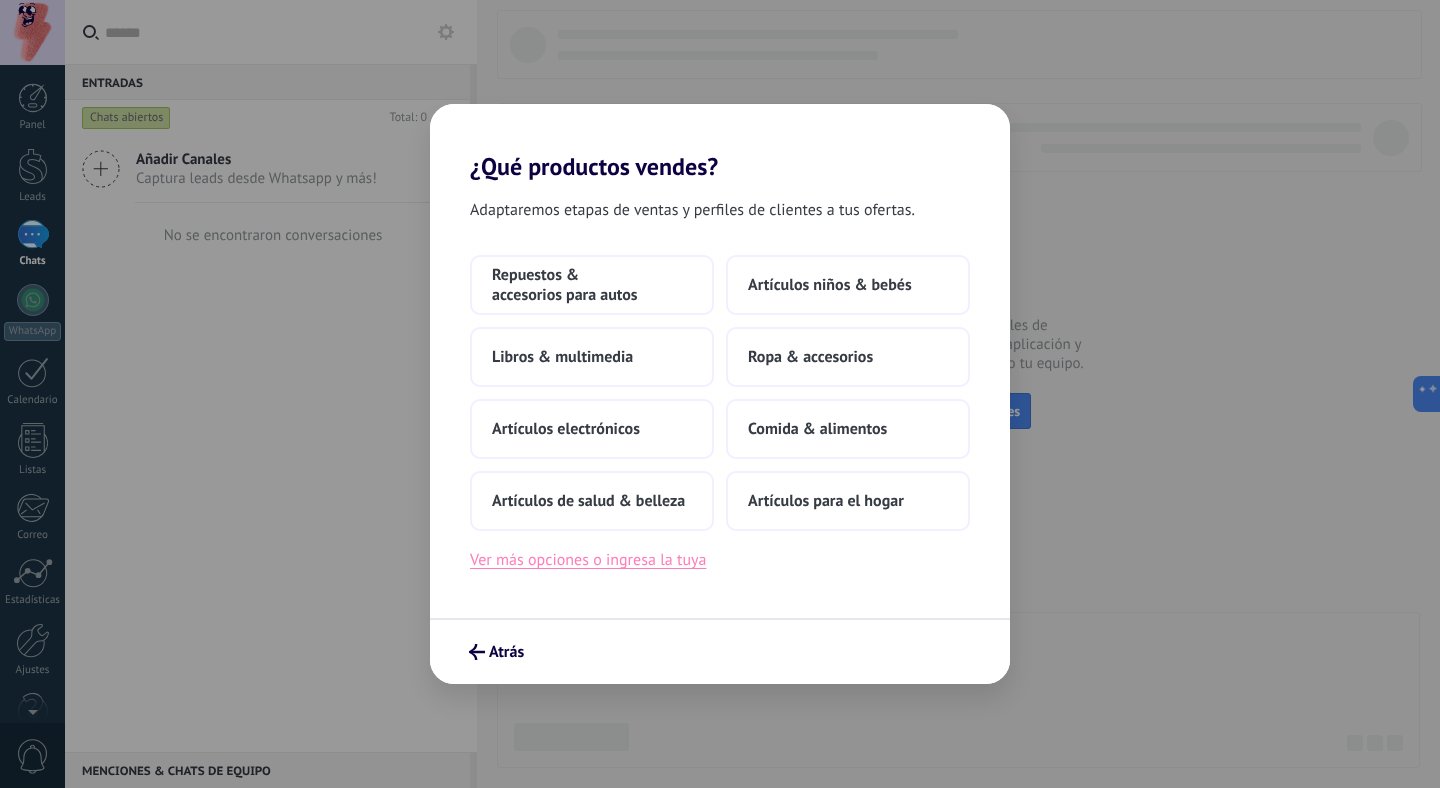 click on "Ver más opciones o ingresa la tuya" at bounding box center [588, 560] 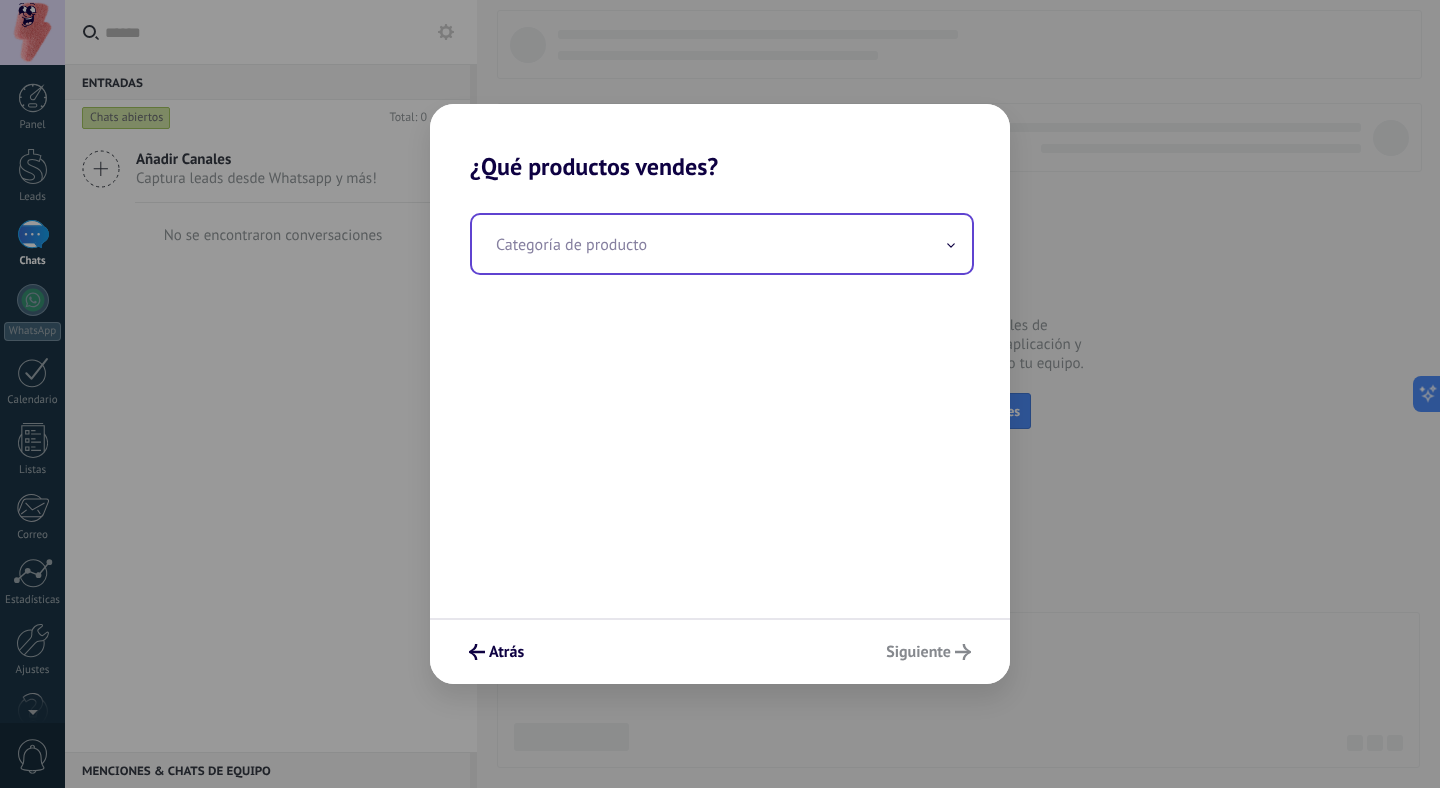 click at bounding box center [722, 244] 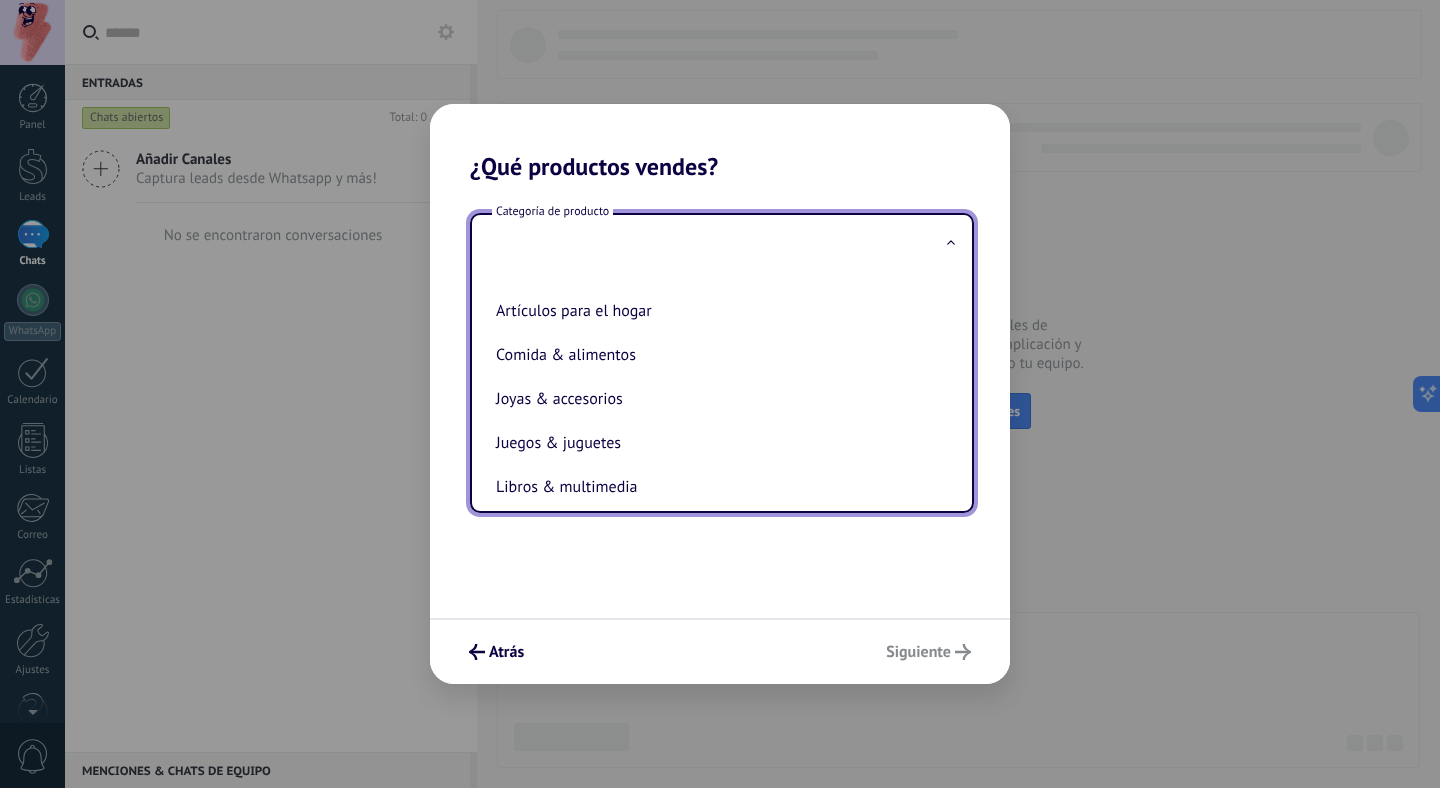 scroll, scrollTop: 0, scrollLeft: 0, axis: both 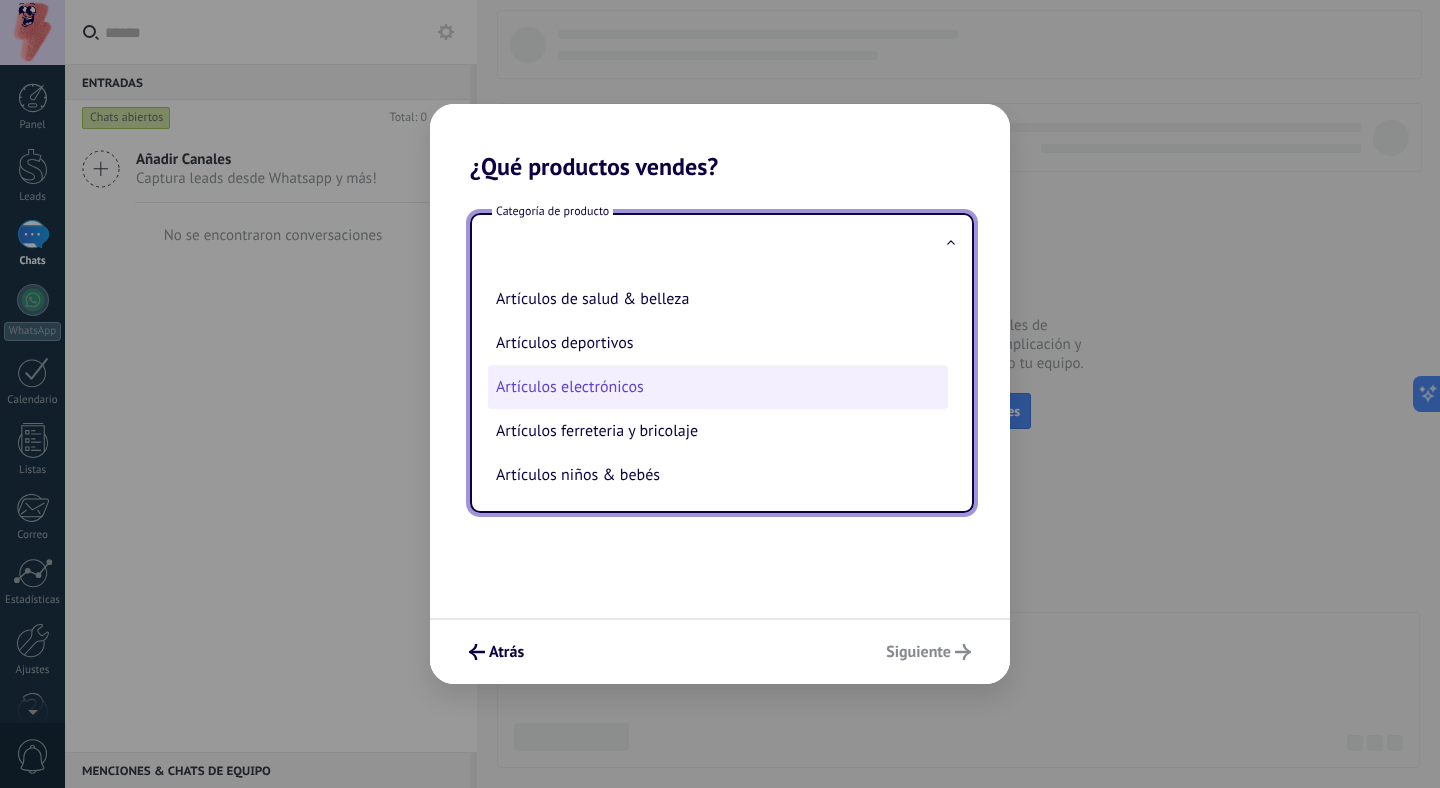 click on "Artículos electrónicos" at bounding box center (718, 387) 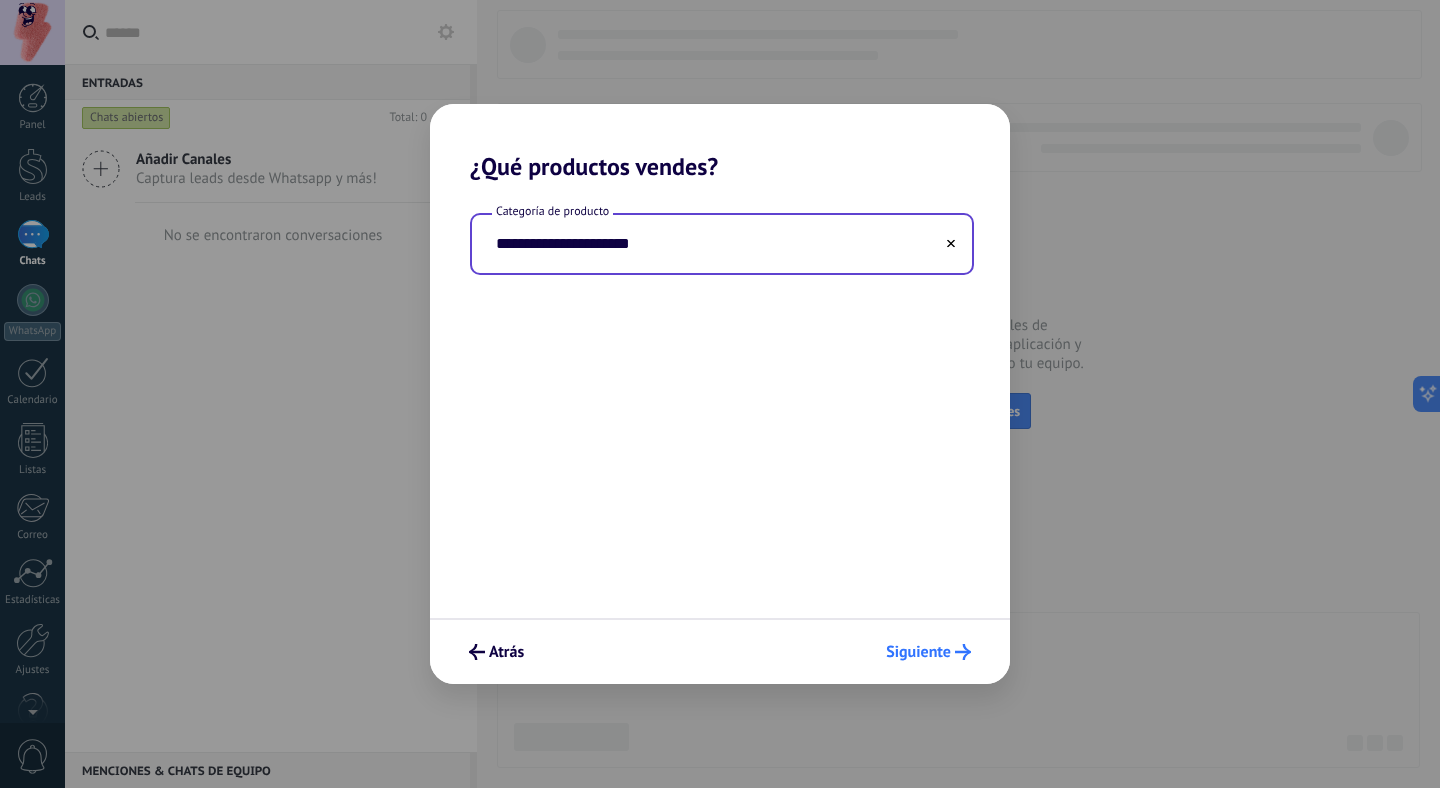 click on "Siguiente" at bounding box center (918, 652) 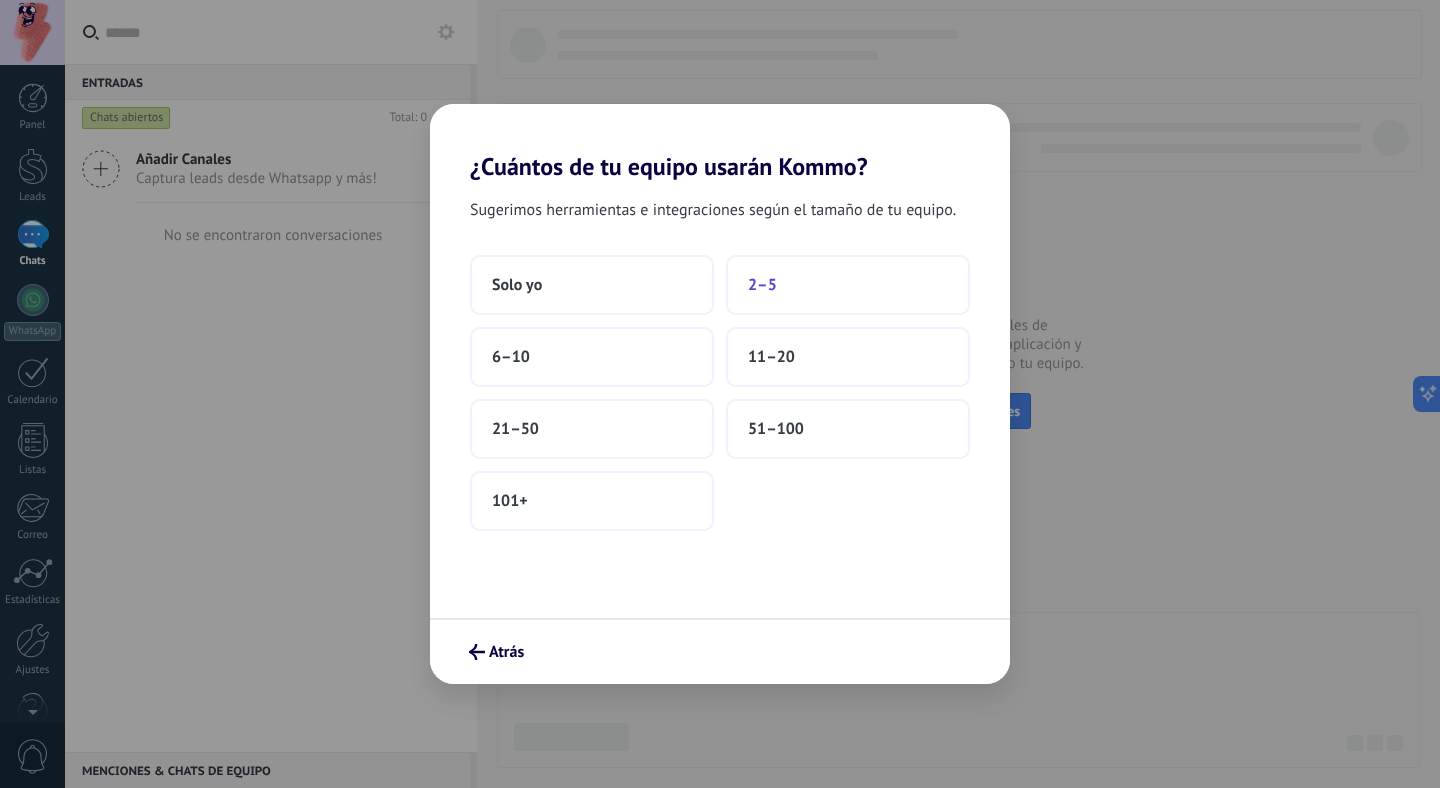 click on "2–5" at bounding box center [848, 285] 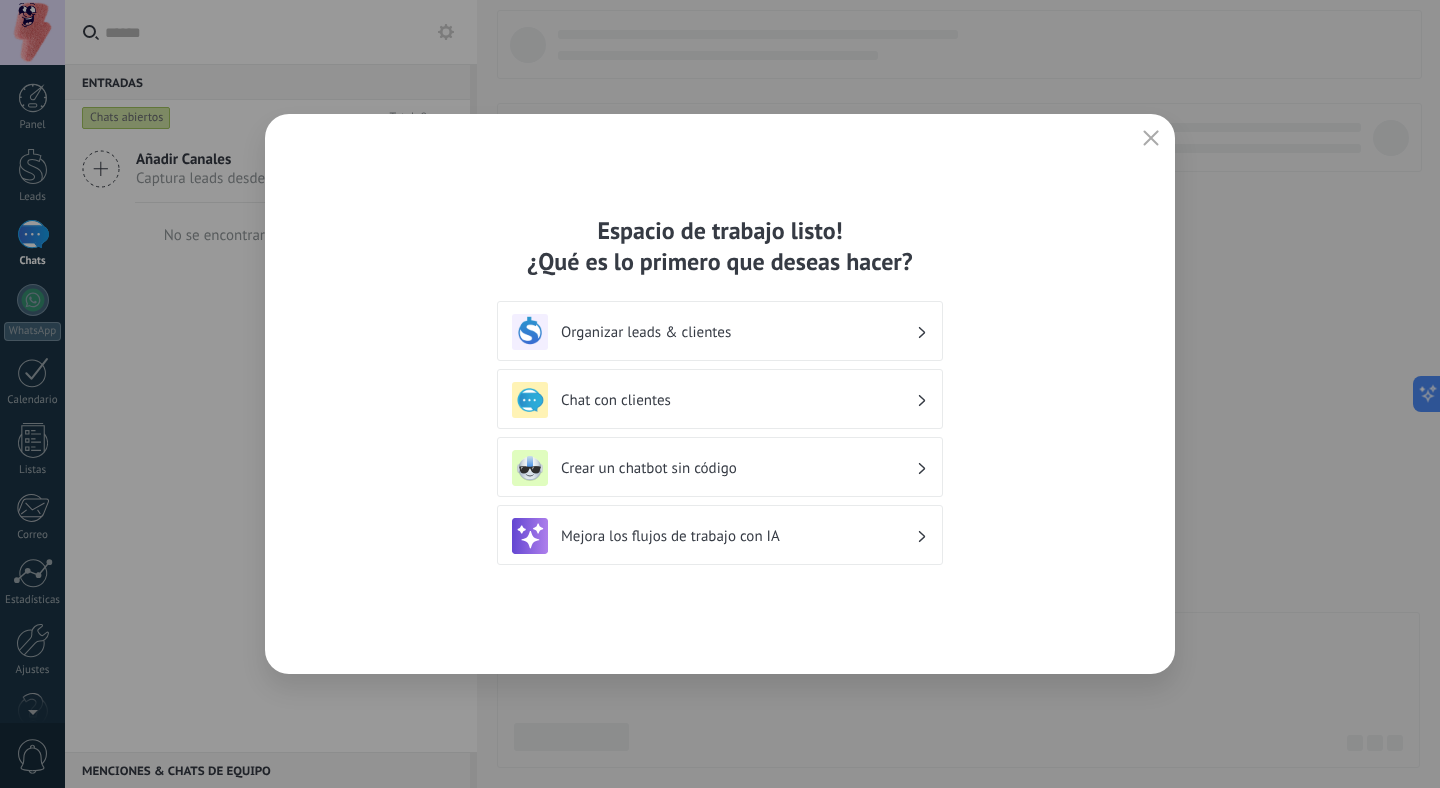 click on "Organizar leads & clientes" at bounding box center (720, 332) 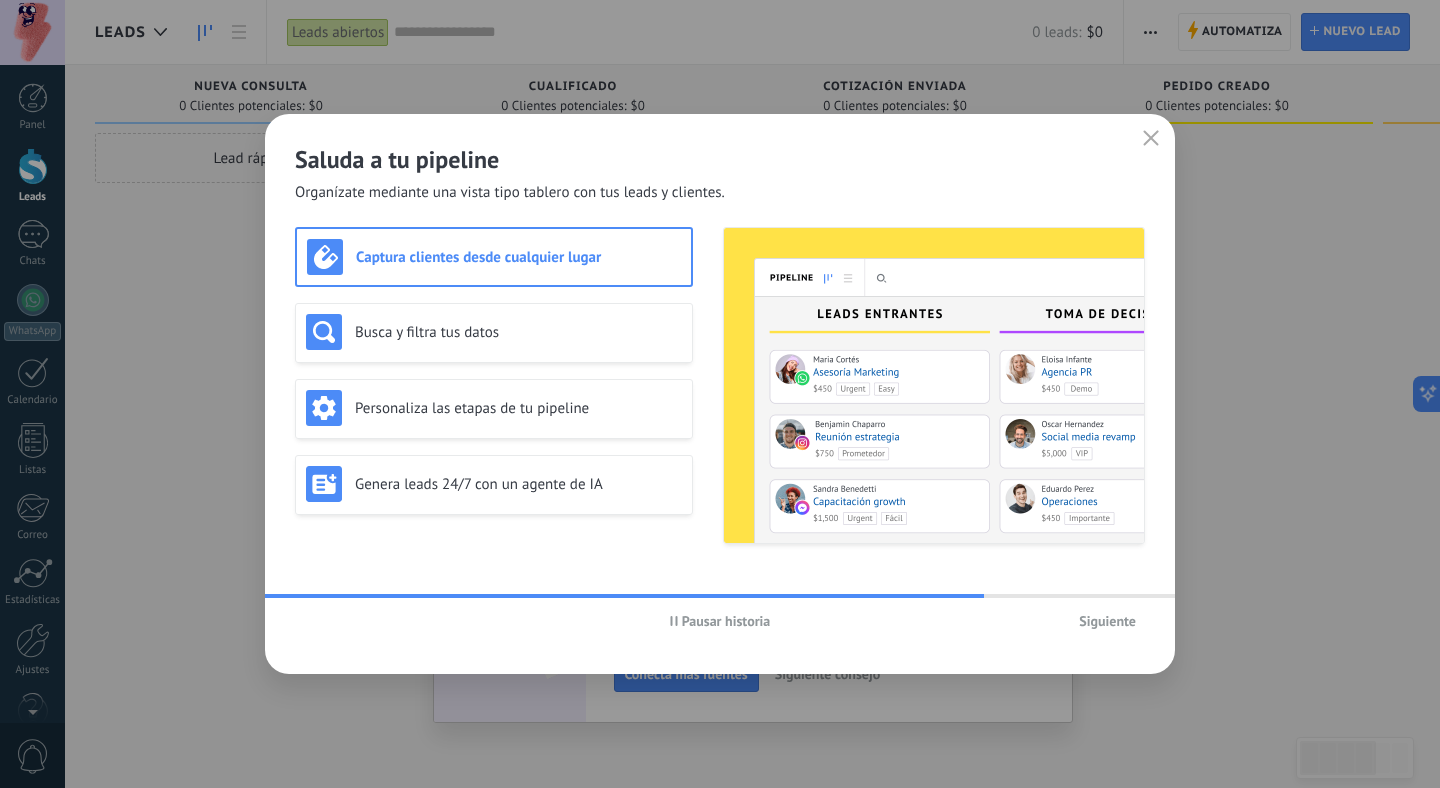 click on "Pausar historia" at bounding box center [726, 621] 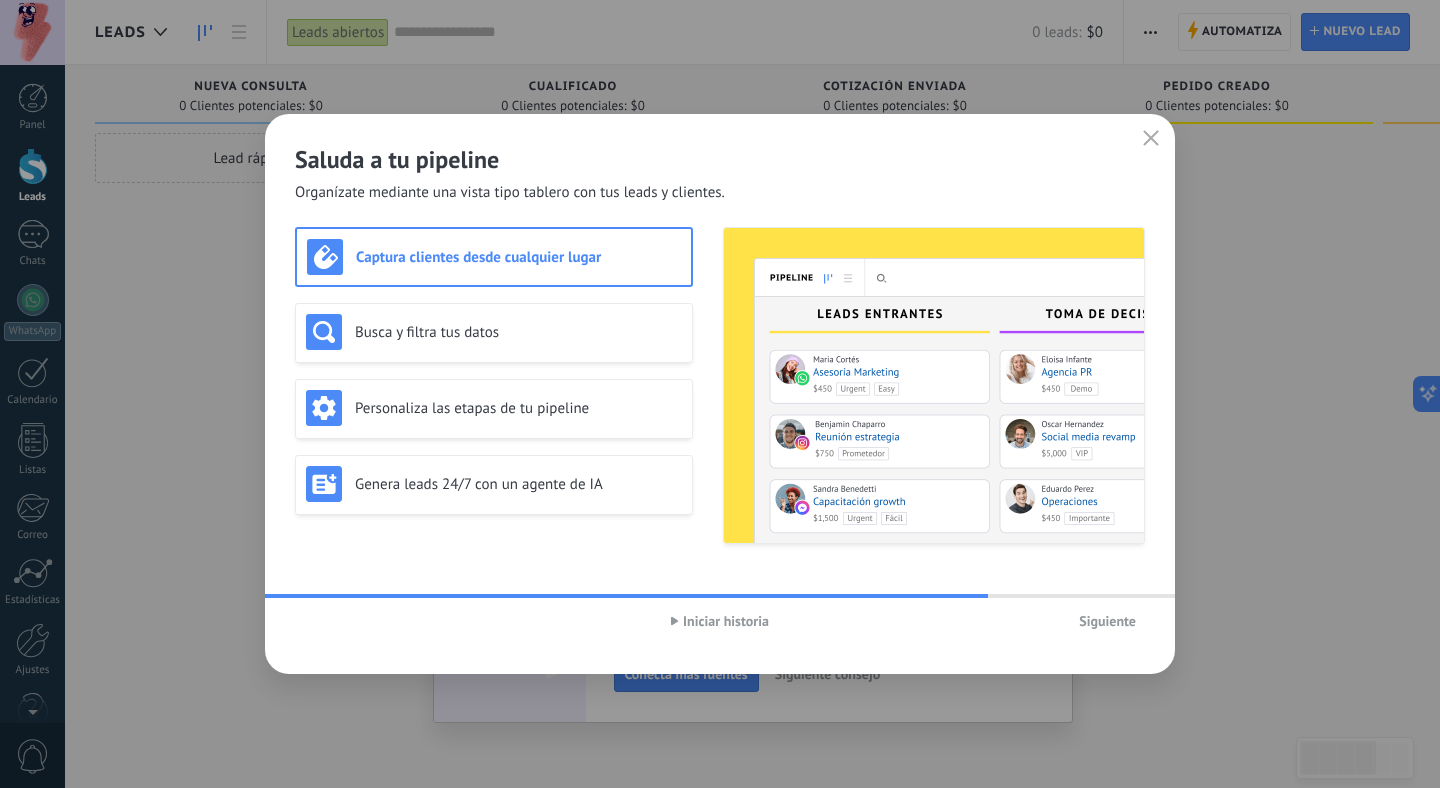 click 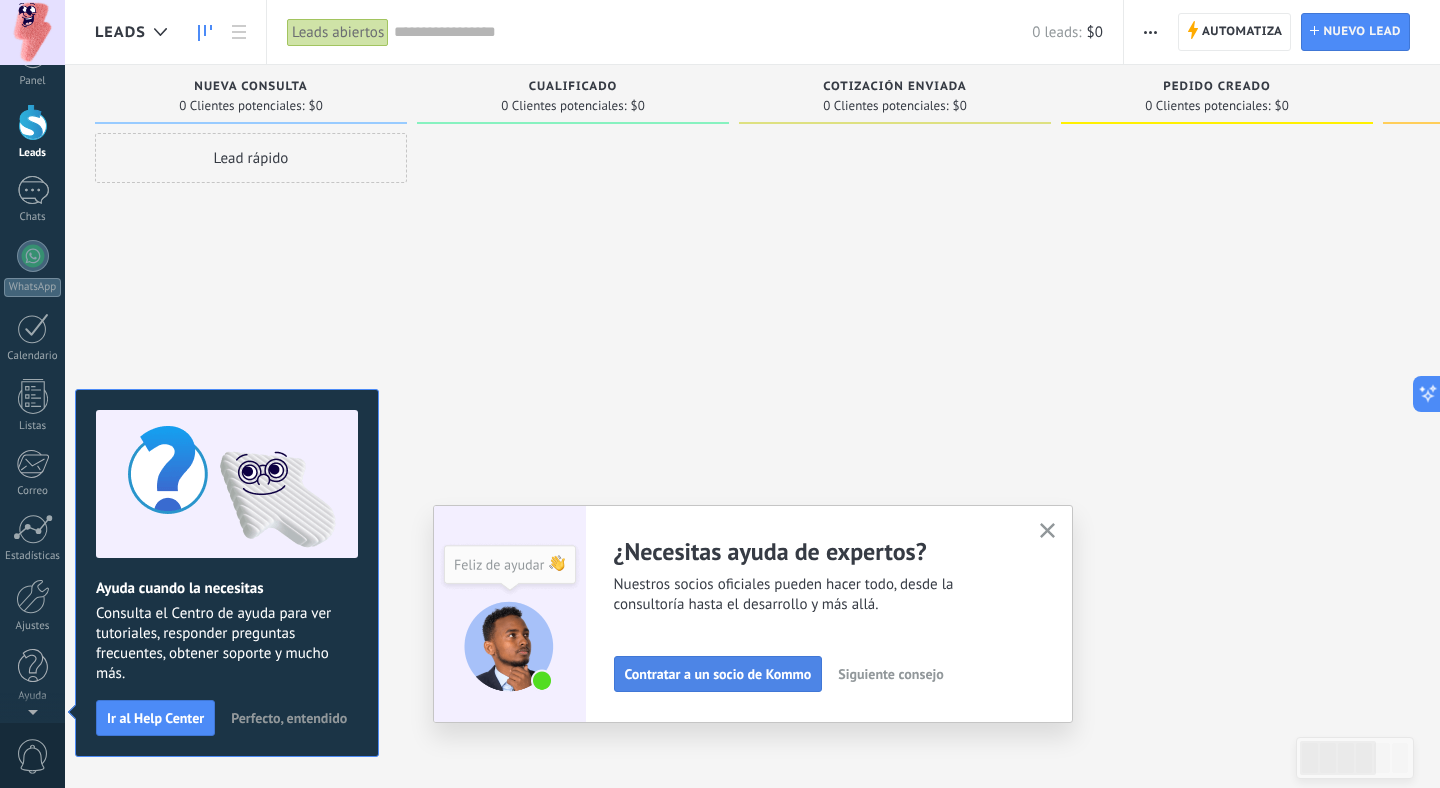 scroll, scrollTop: 0, scrollLeft: 0, axis: both 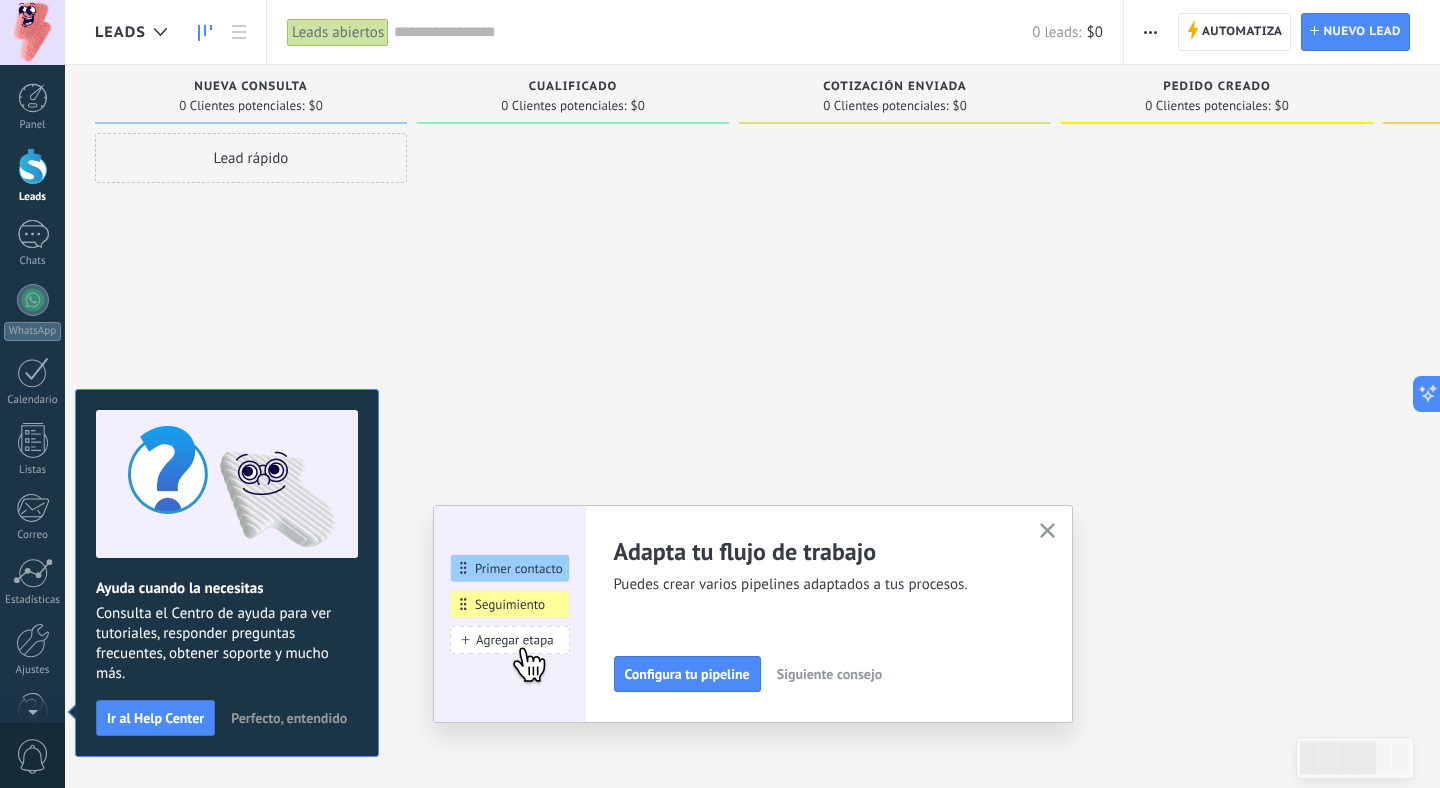 click 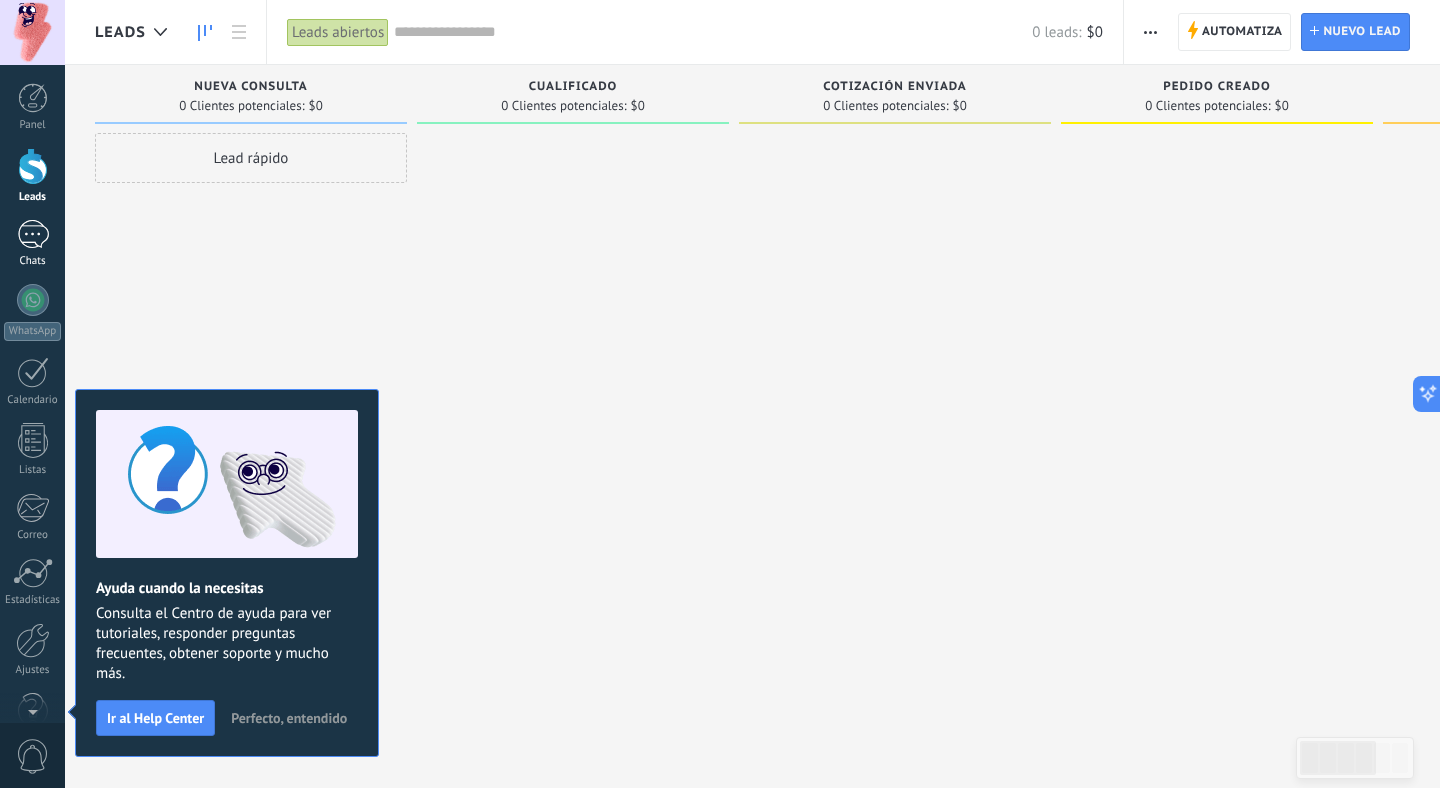 click at bounding box center [33, 234] 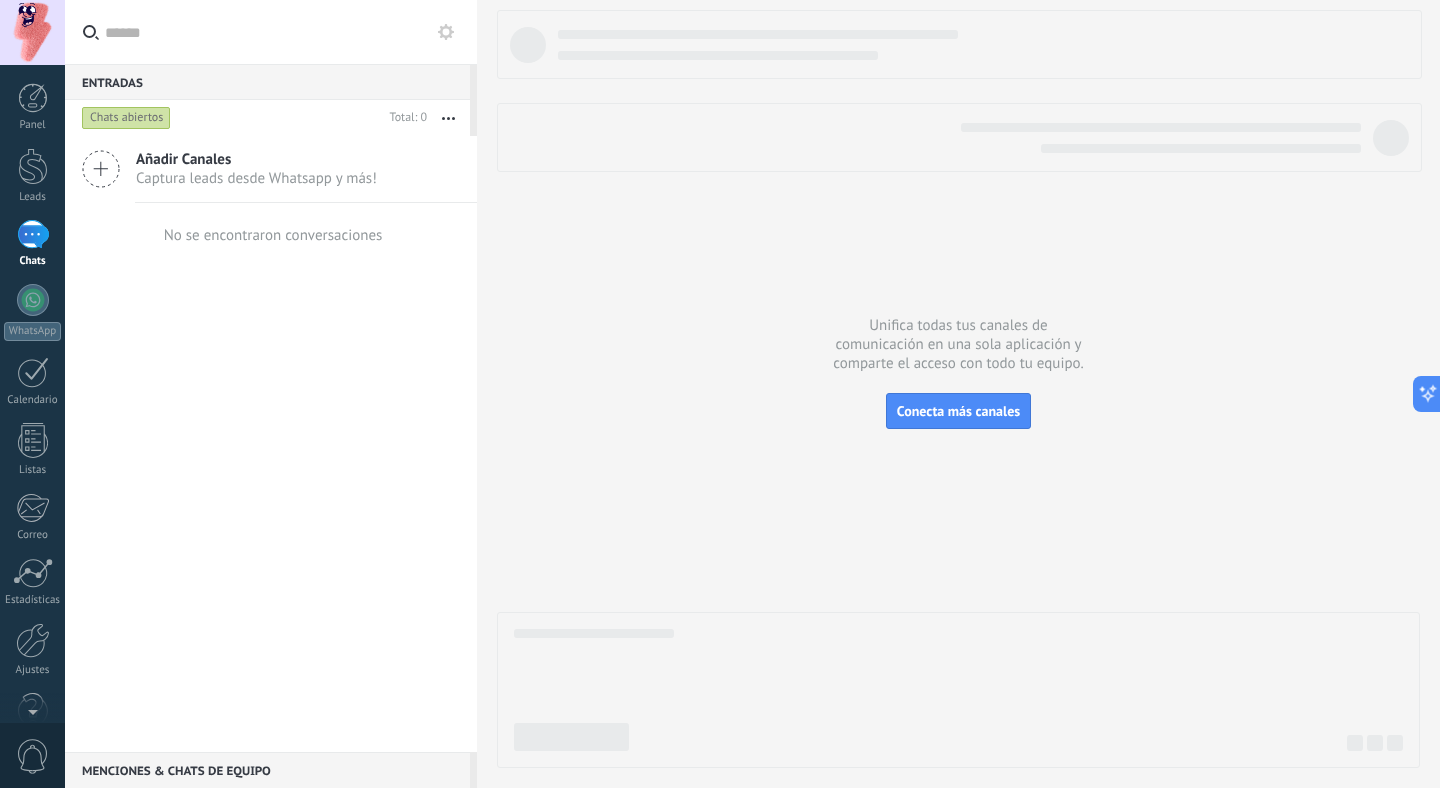click on "Añadir Canales" at bounding box center [256, 159] 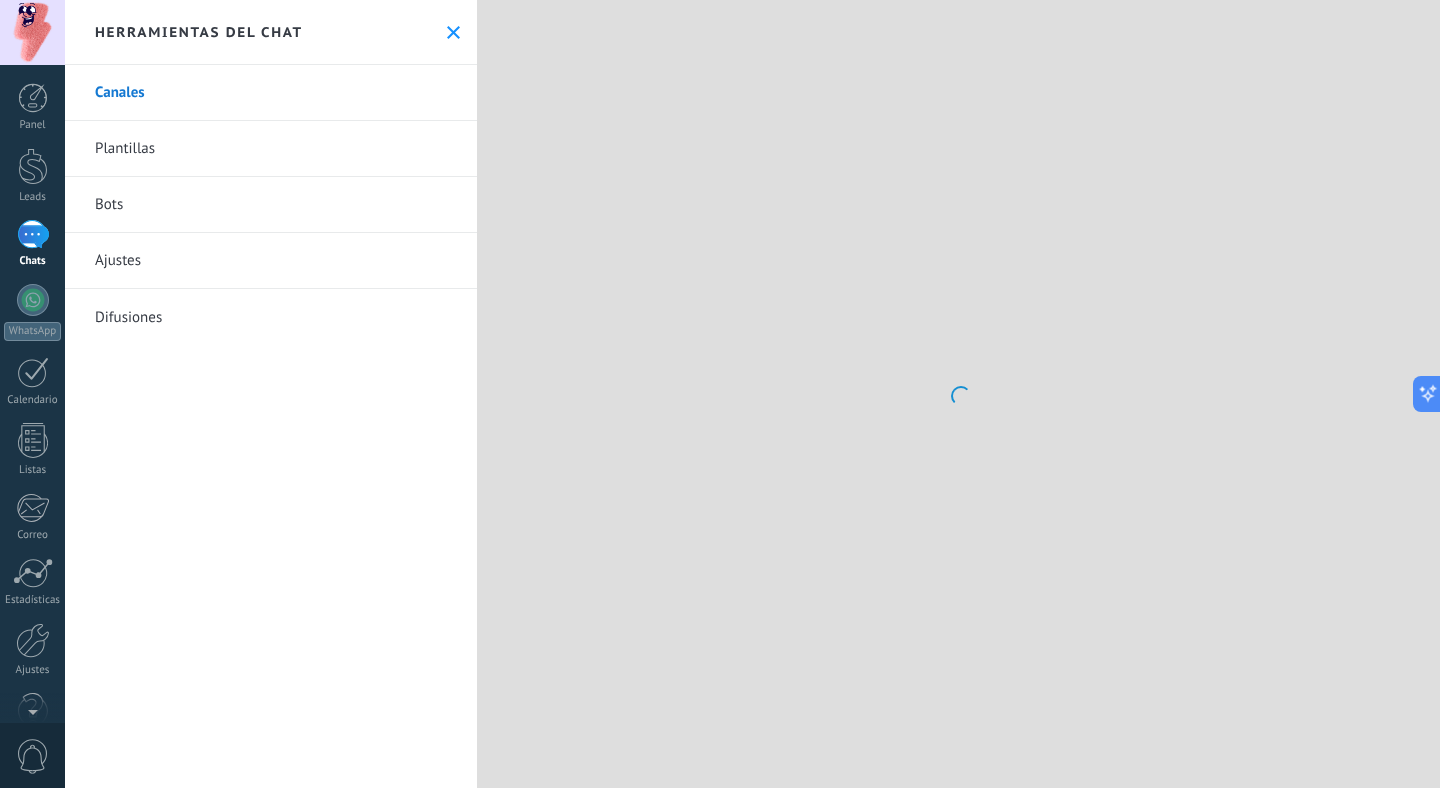 click on "Plantillas" at bounding box center (271, 149) 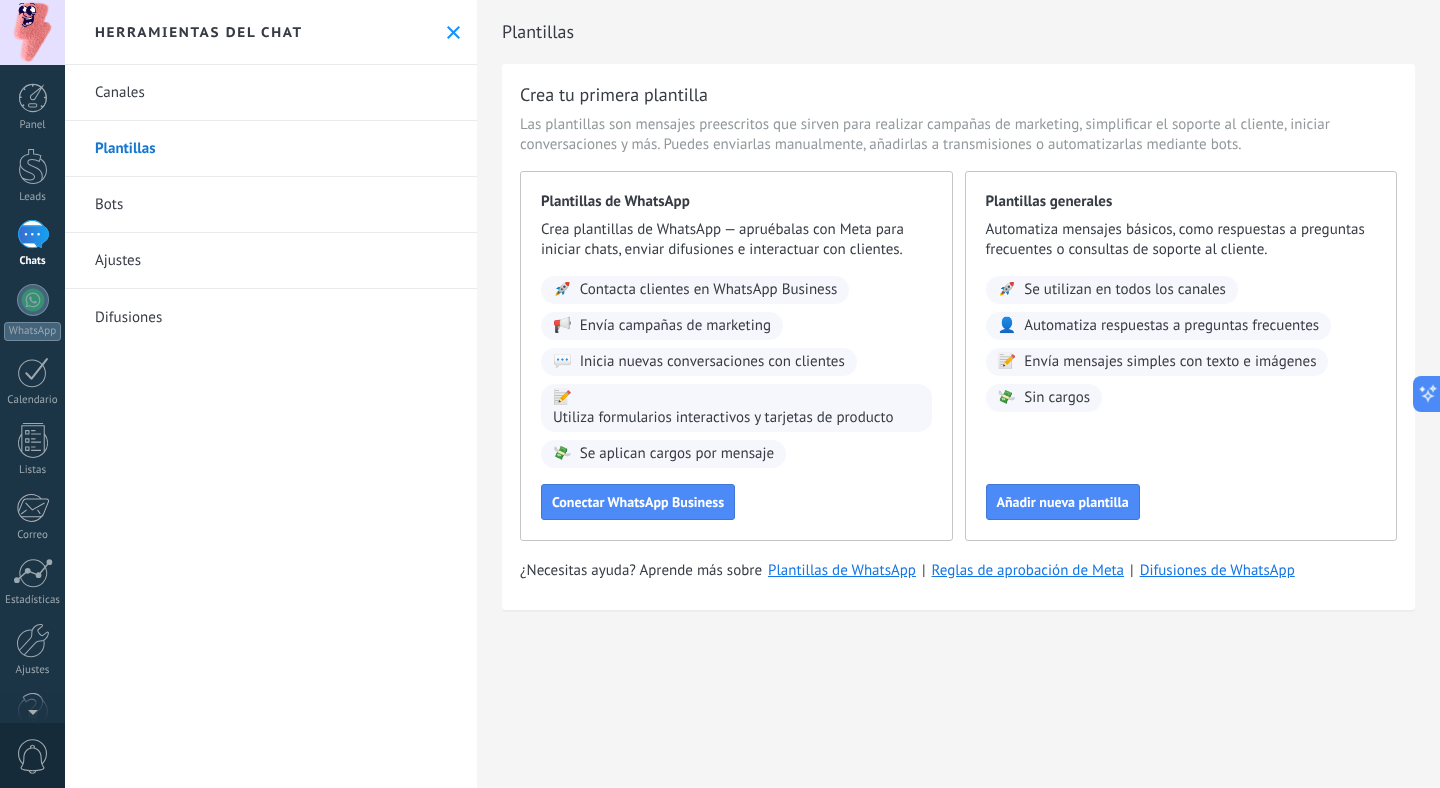 click on "Canales" at bounding box center [271, 93] 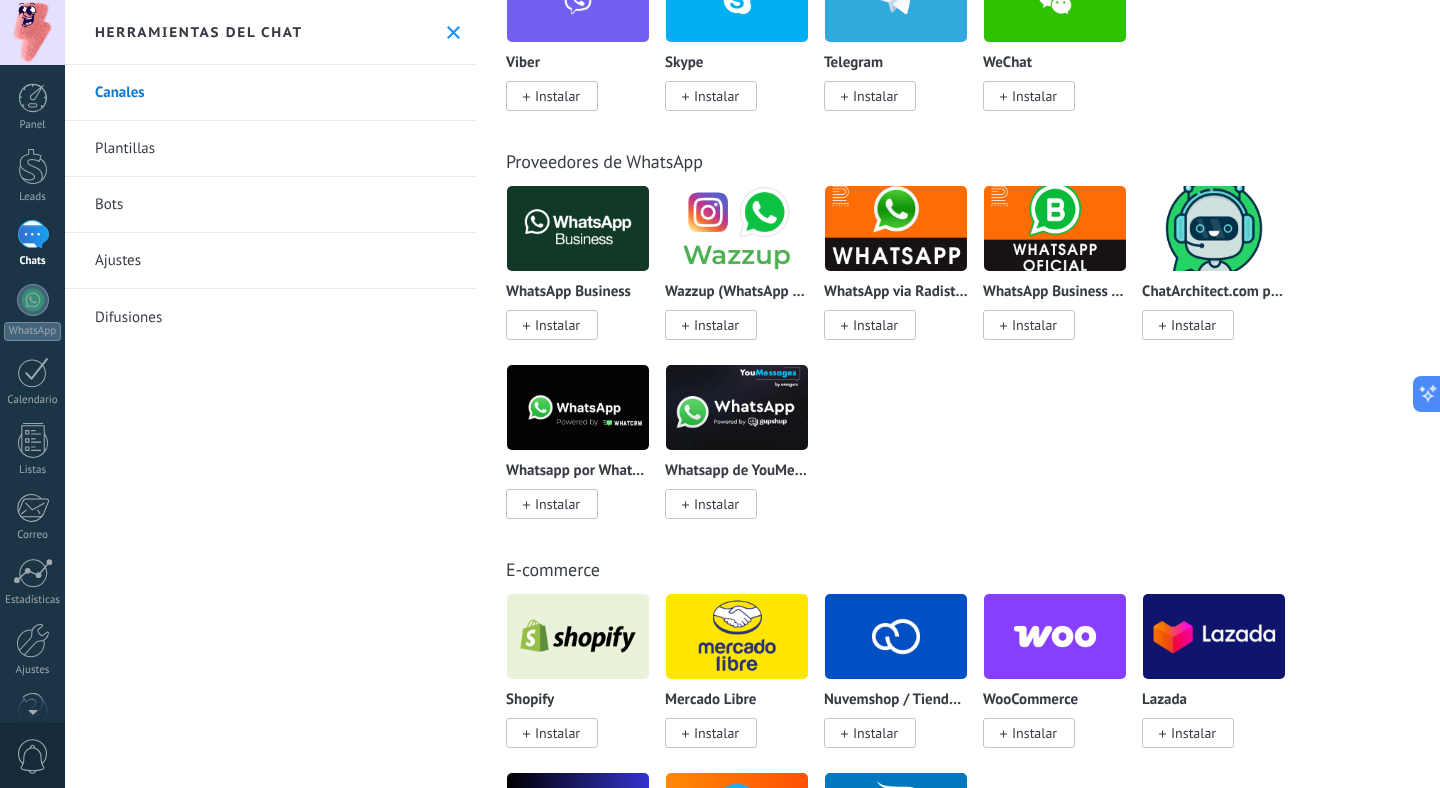scroll, scrollTop: 636, scrollLeft: 0, axis: vertical 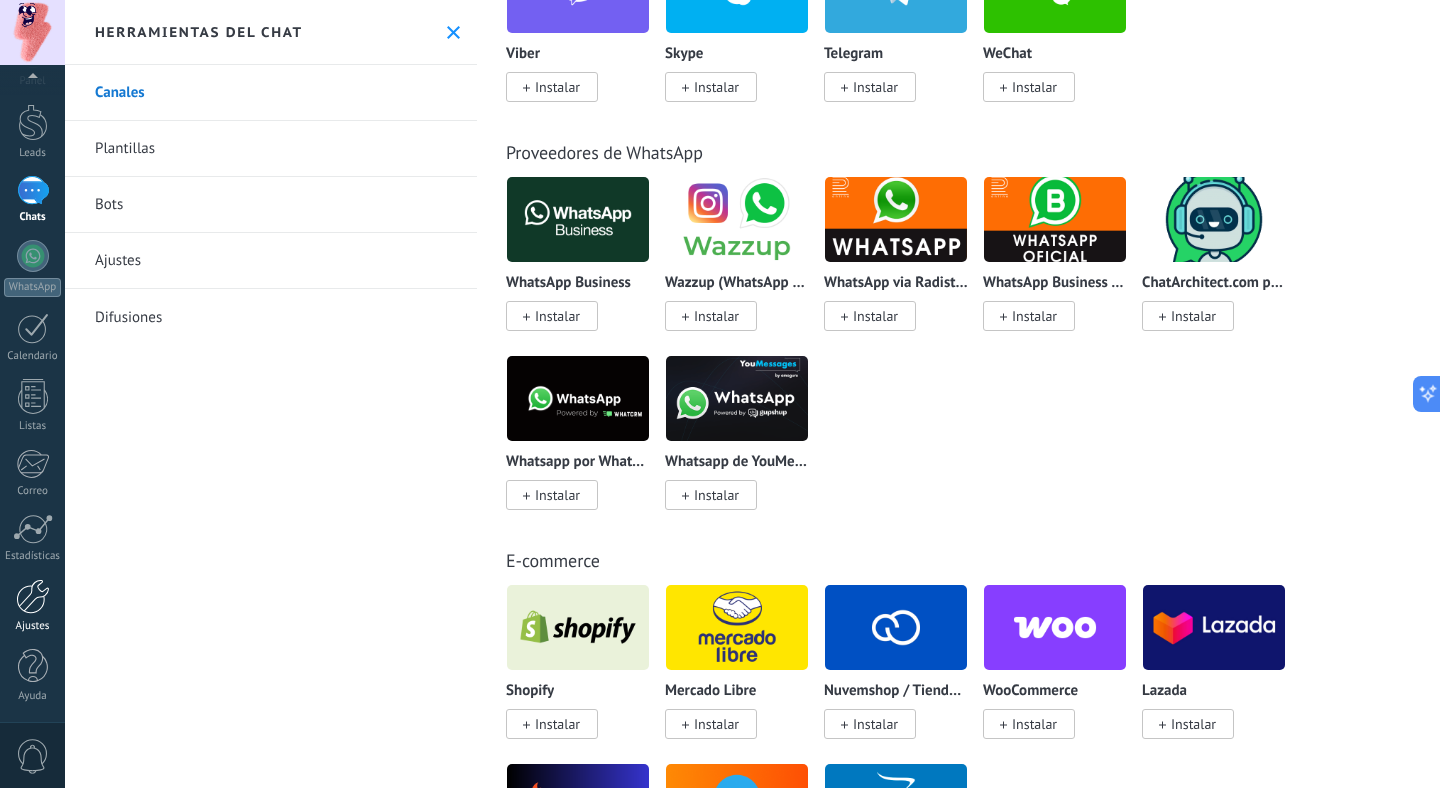 click at bounding box center (33, 596) 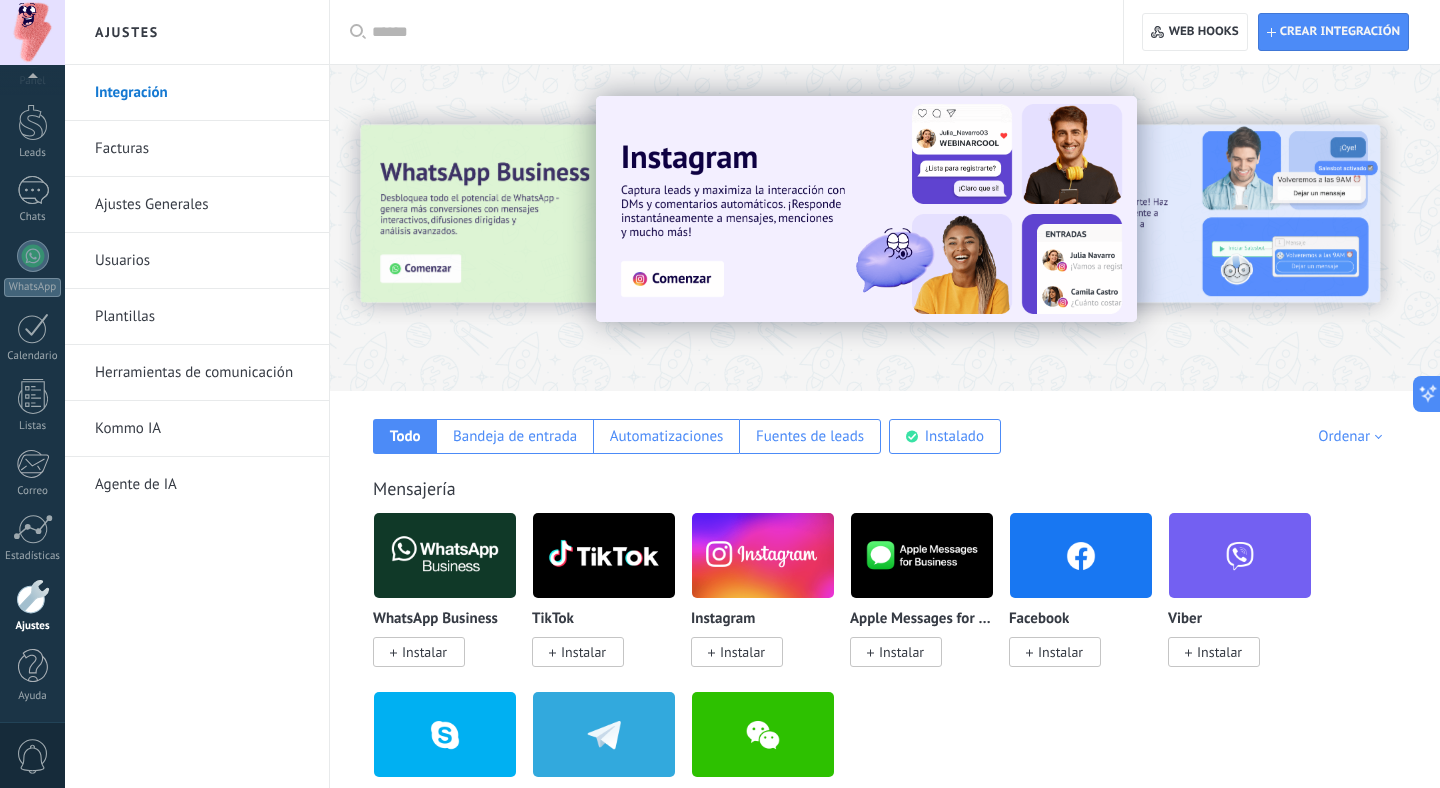 click on "Agente de IA" at bounding box center [202, 485] 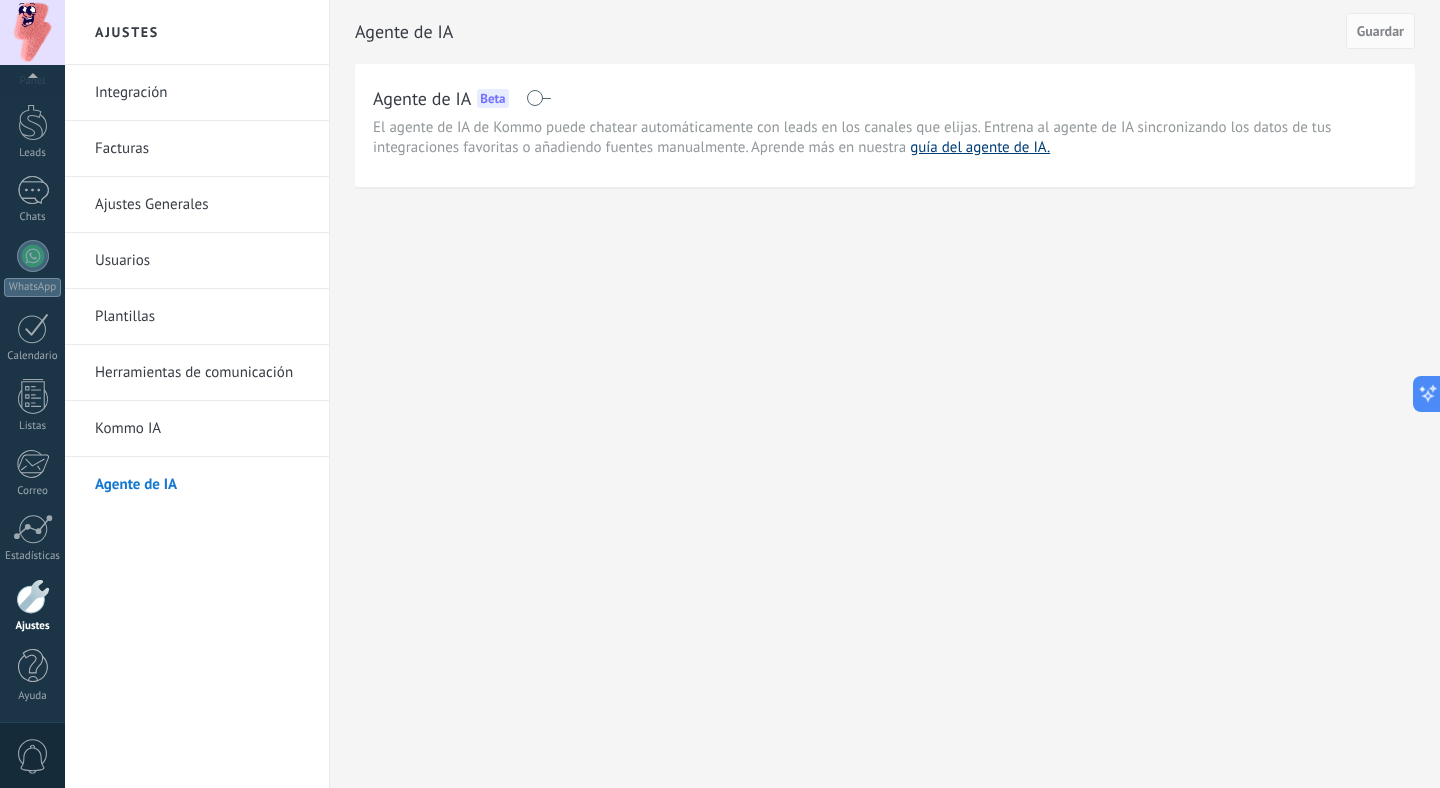click on "guía del agente de IA." at bounding box center [980, 147] 